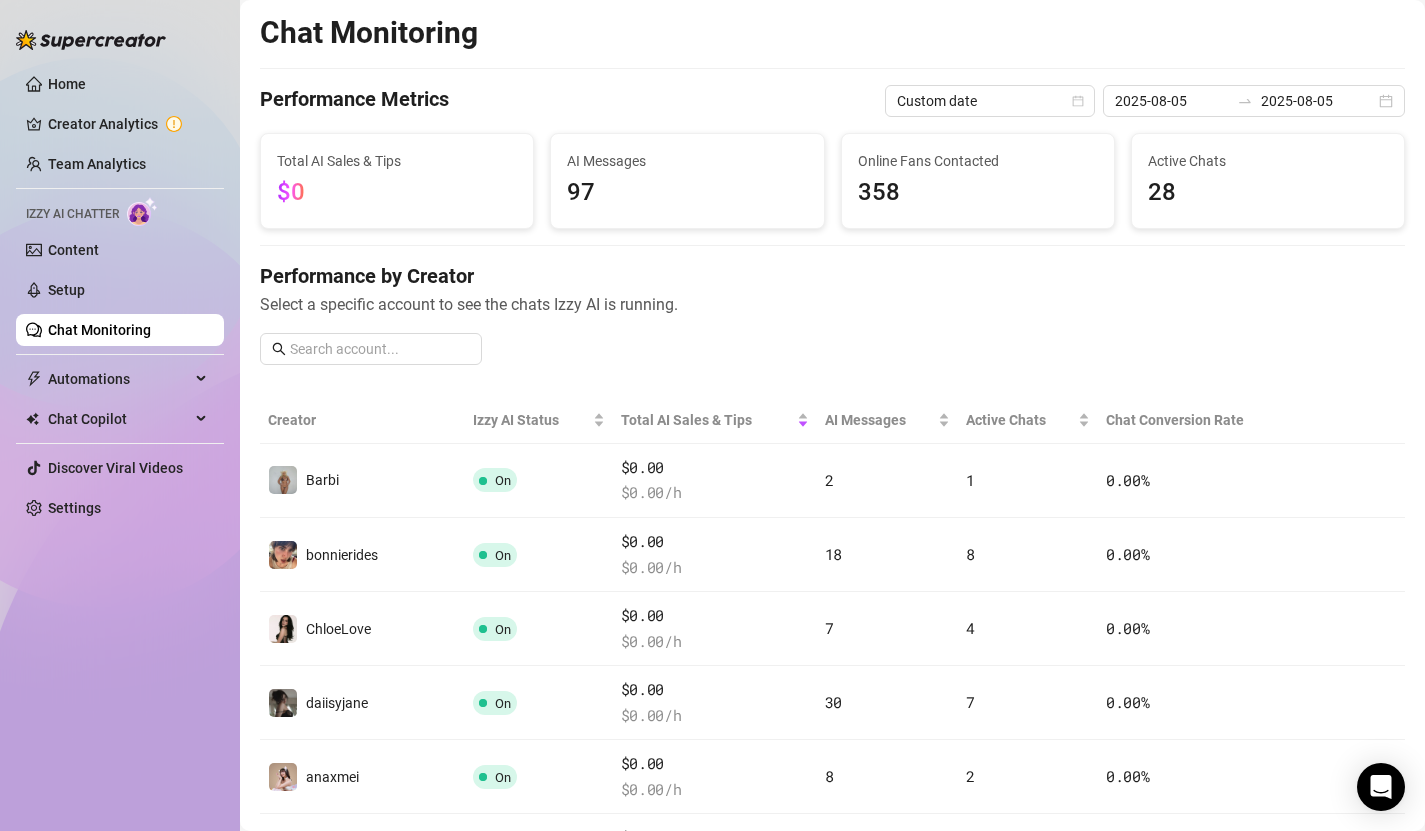 scroll, scrollTop: 0, scrollLeft: 0, axis: both 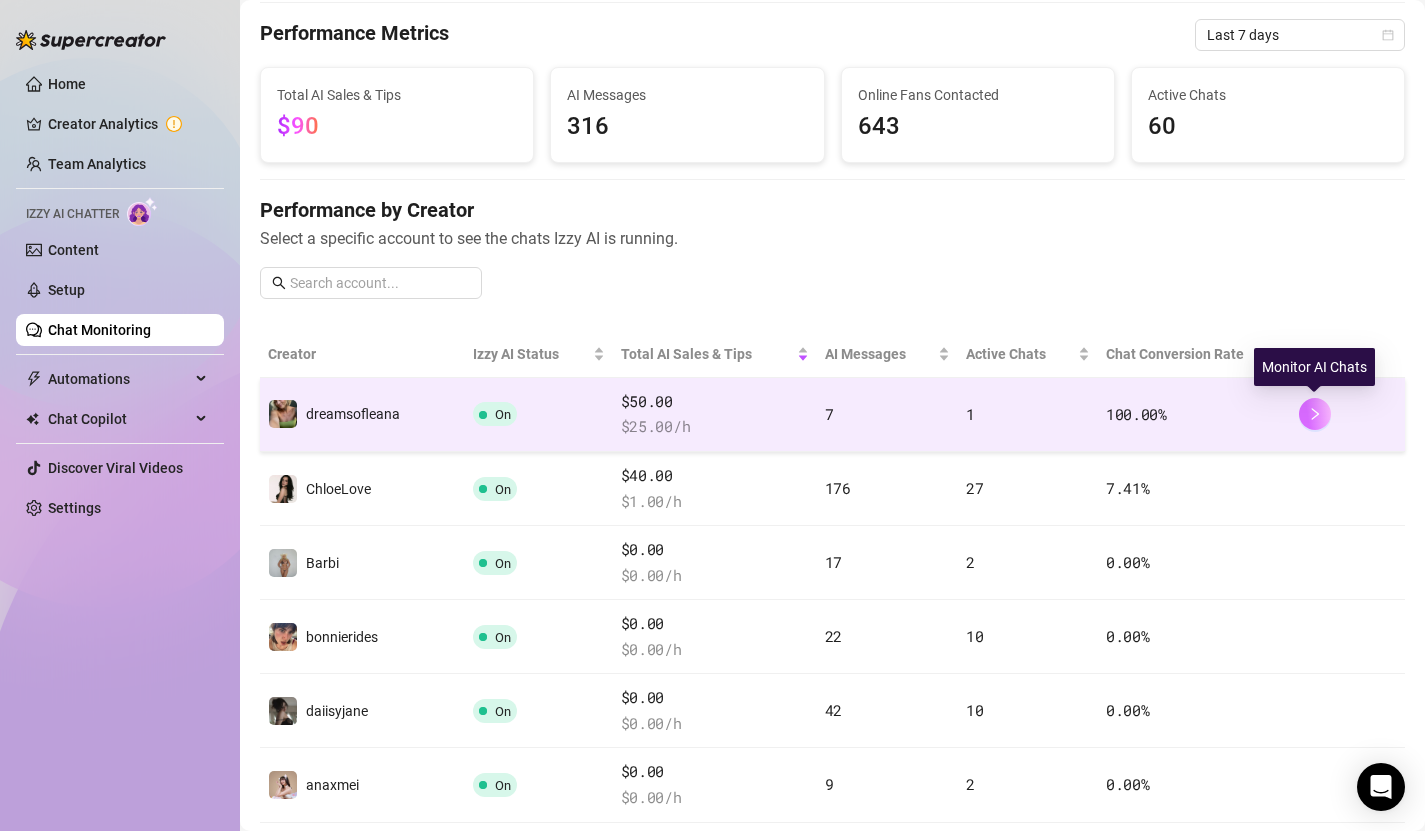 click 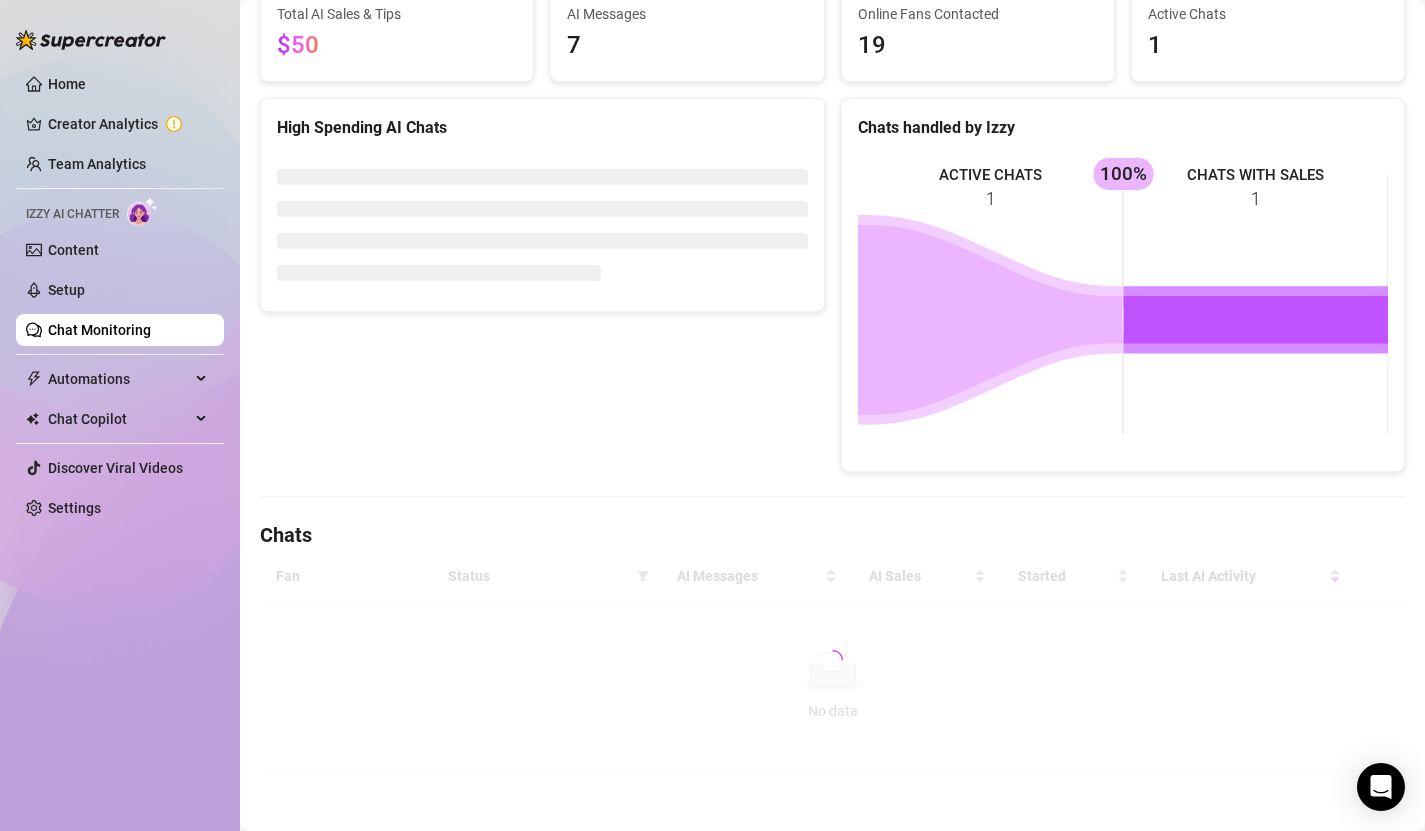 scroll, scrollTop: 157, scrollLeft: 0, axis: vertical 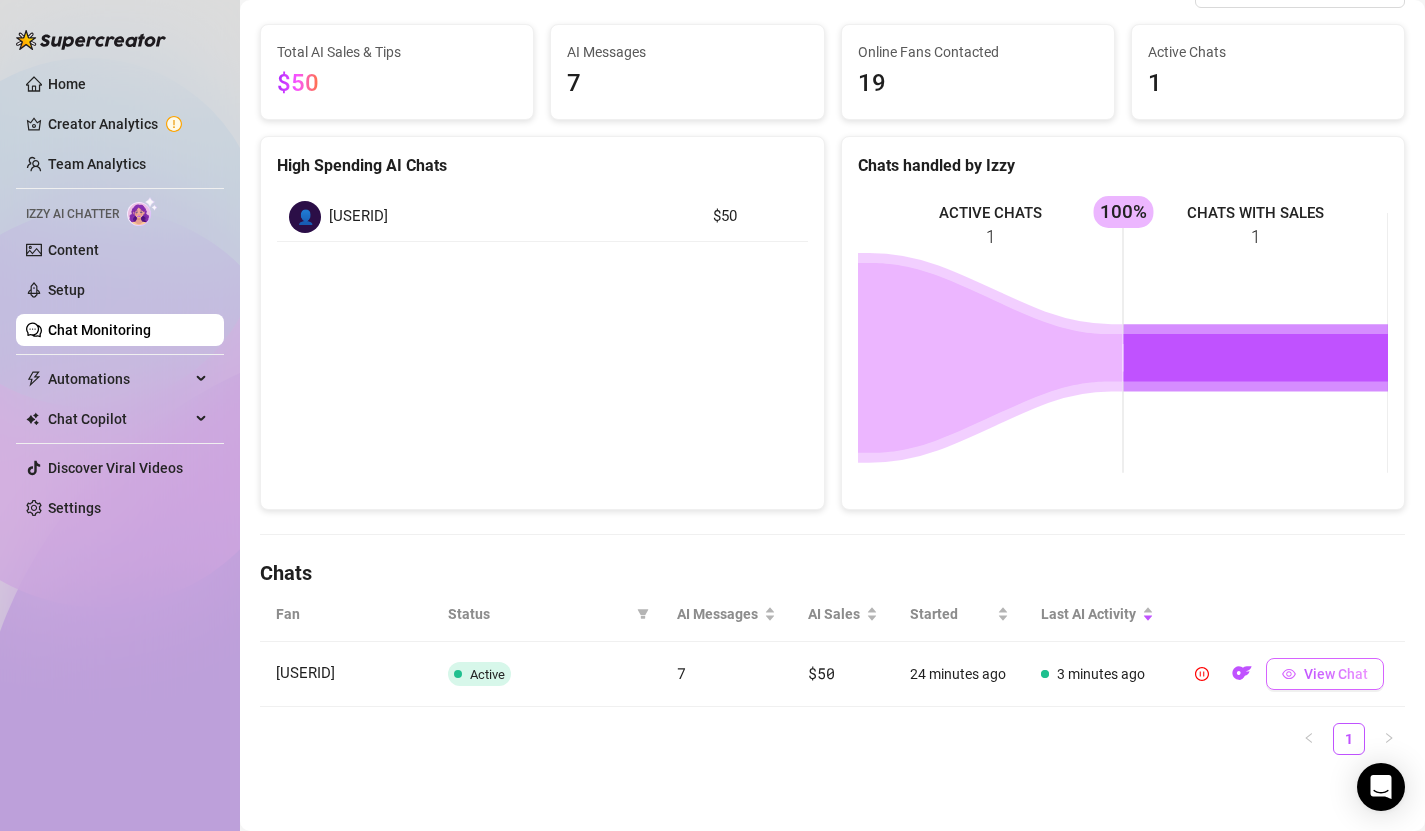 click on "View Chat" at bounding box center (1336, 674) 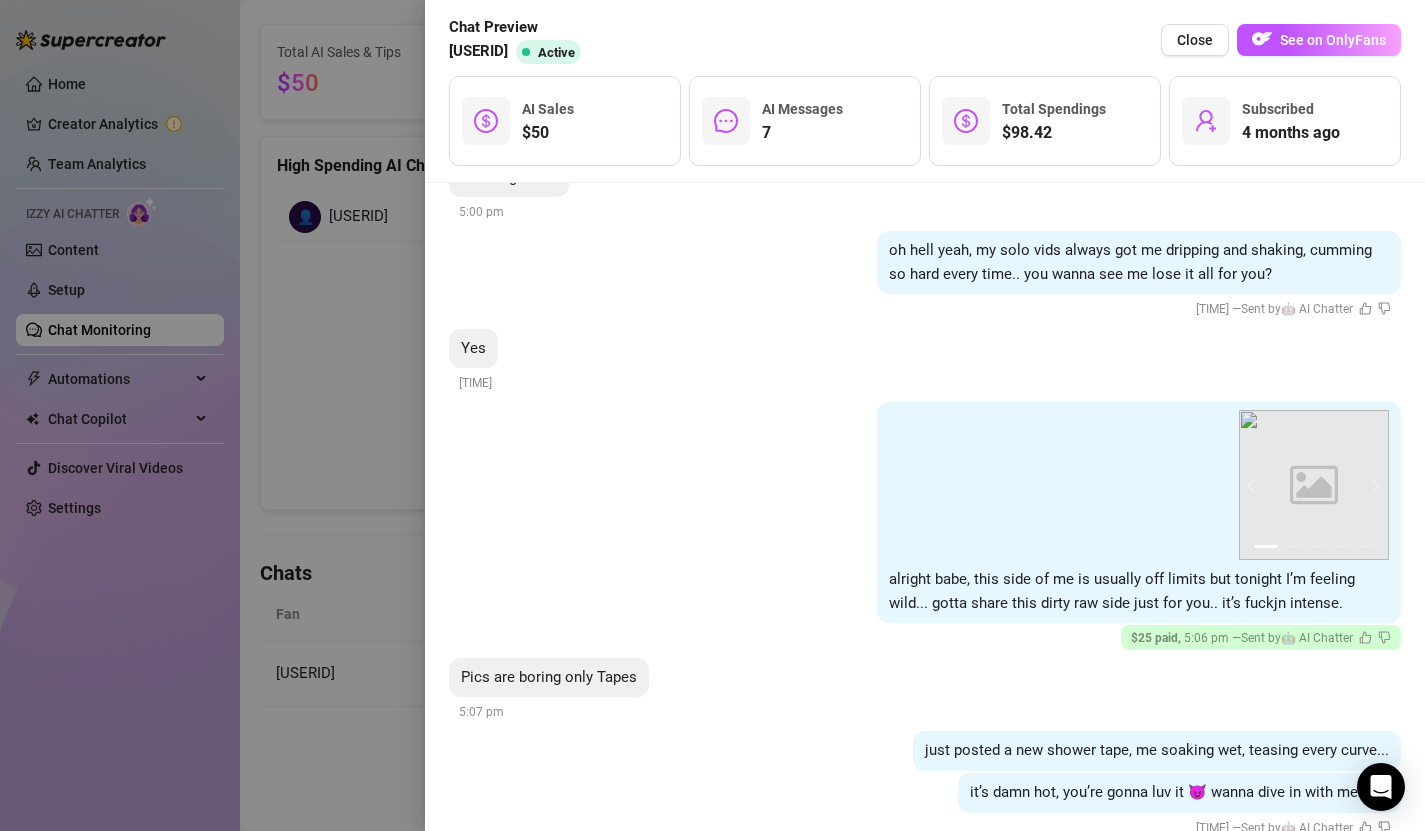 scroll, scrollTop: 2298, scrollLeft: 0, axis: vertical 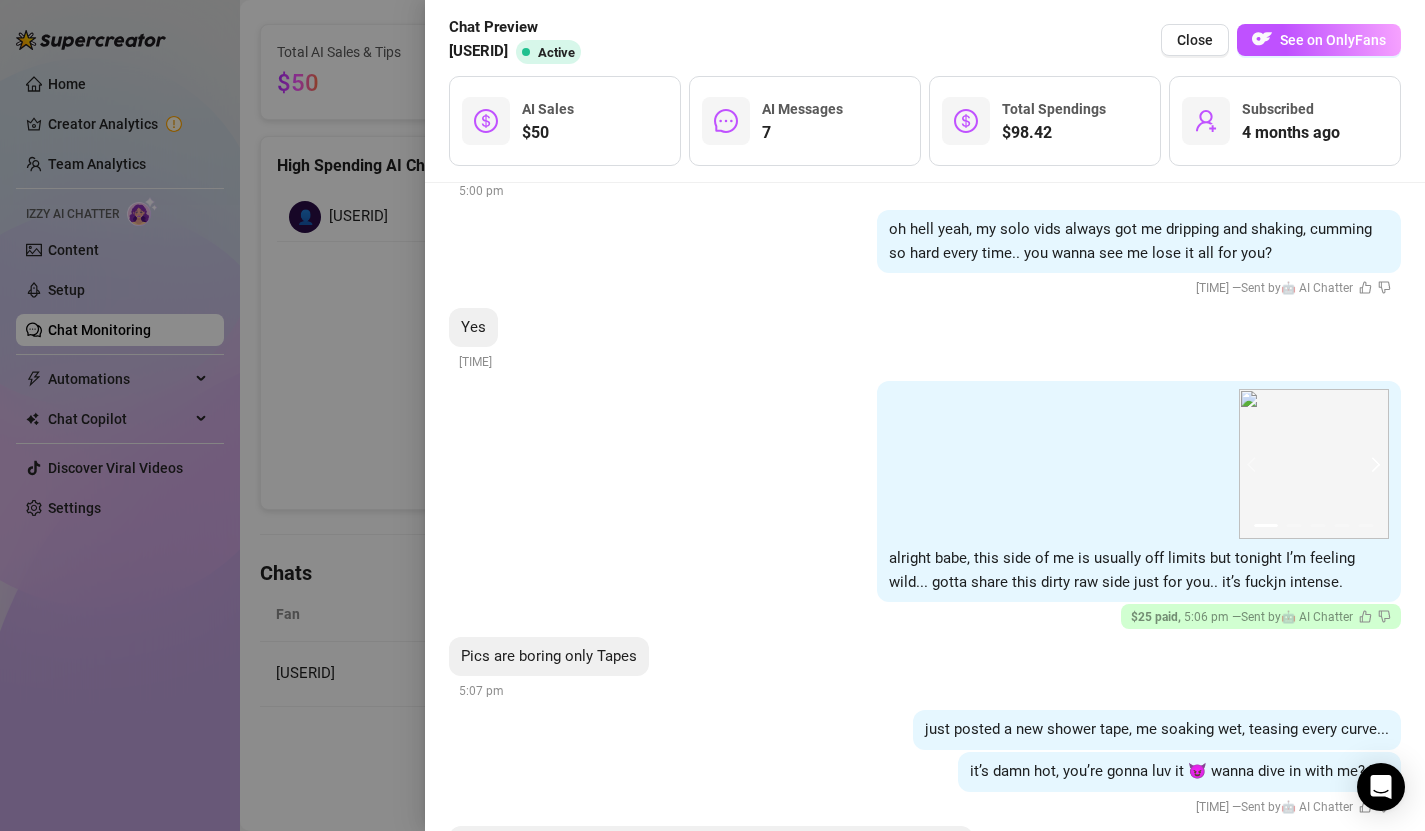 click at bounding box center (1373, 464) 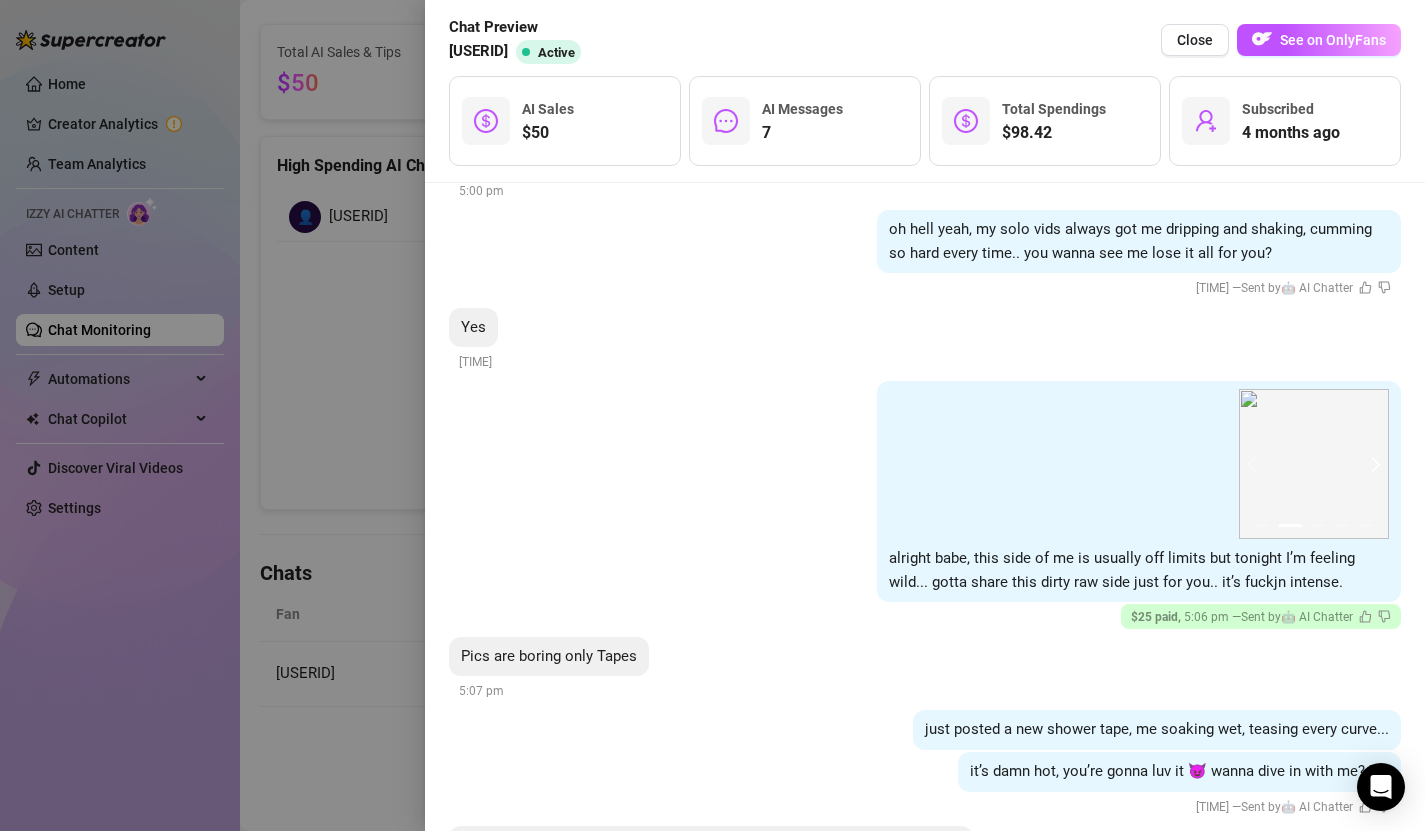 click at bounding box center [1373, 464] 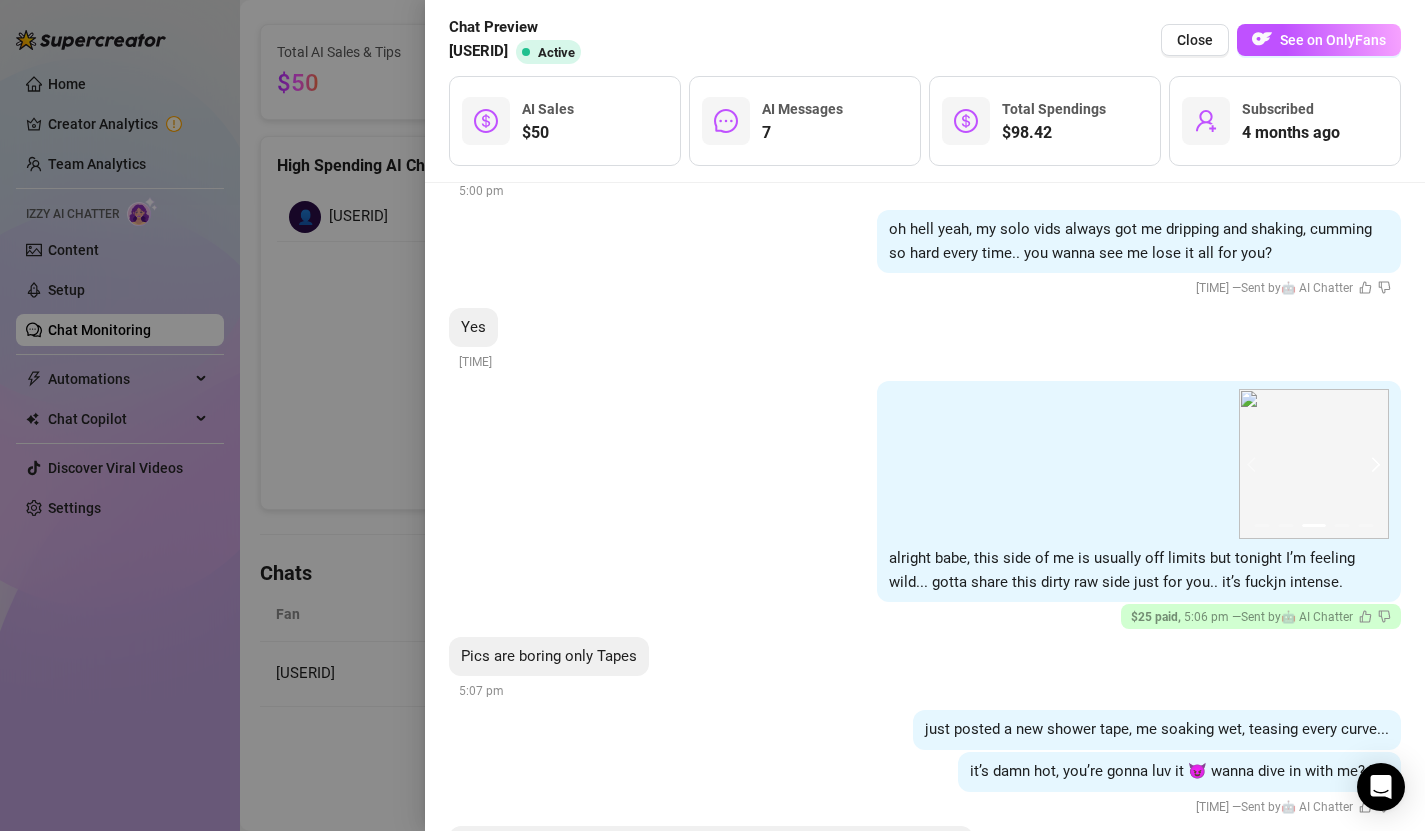 click at bounding box center (1373, 464) 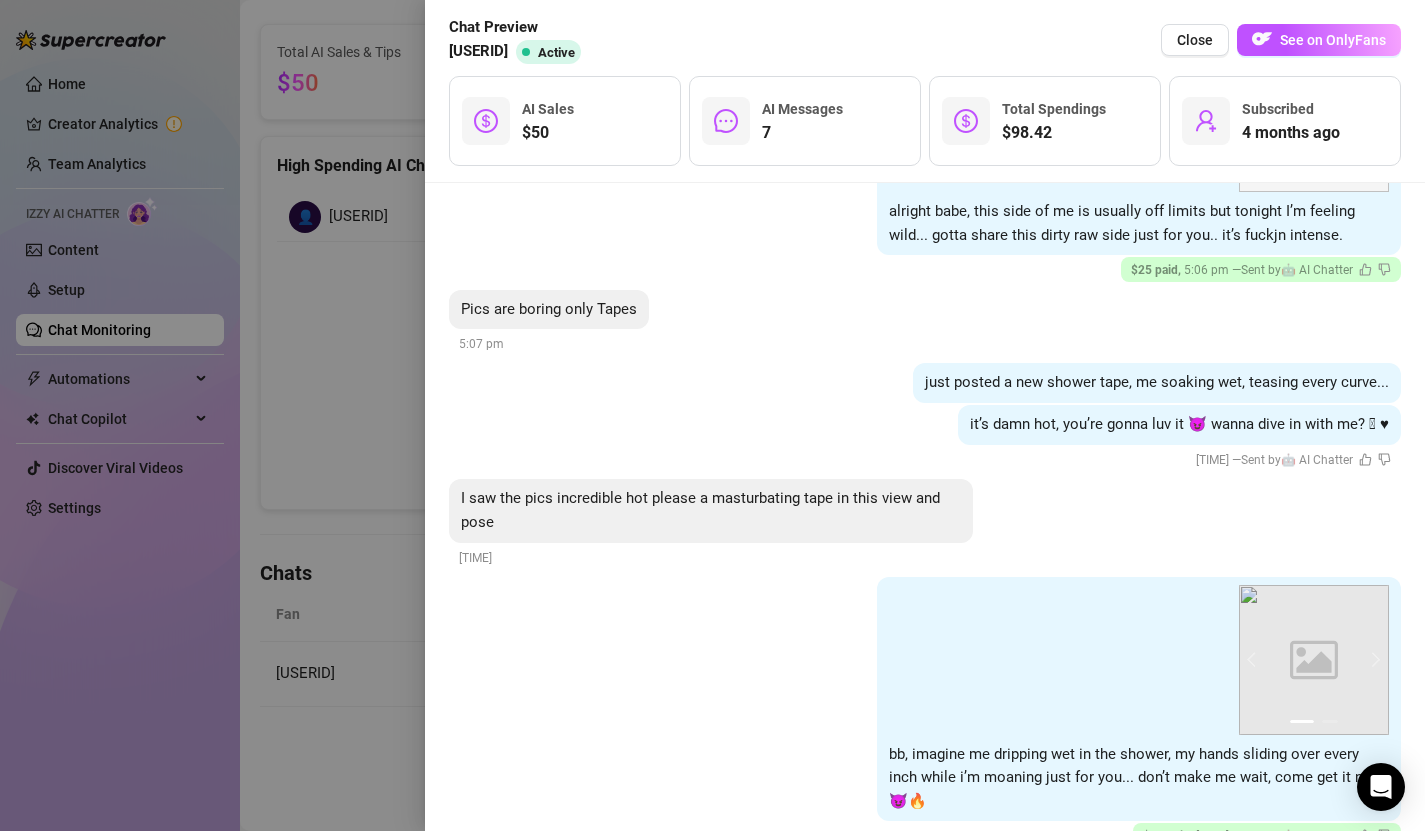 scroll, scrollTop: 2777, scrollLeft: 0, axis: vertical 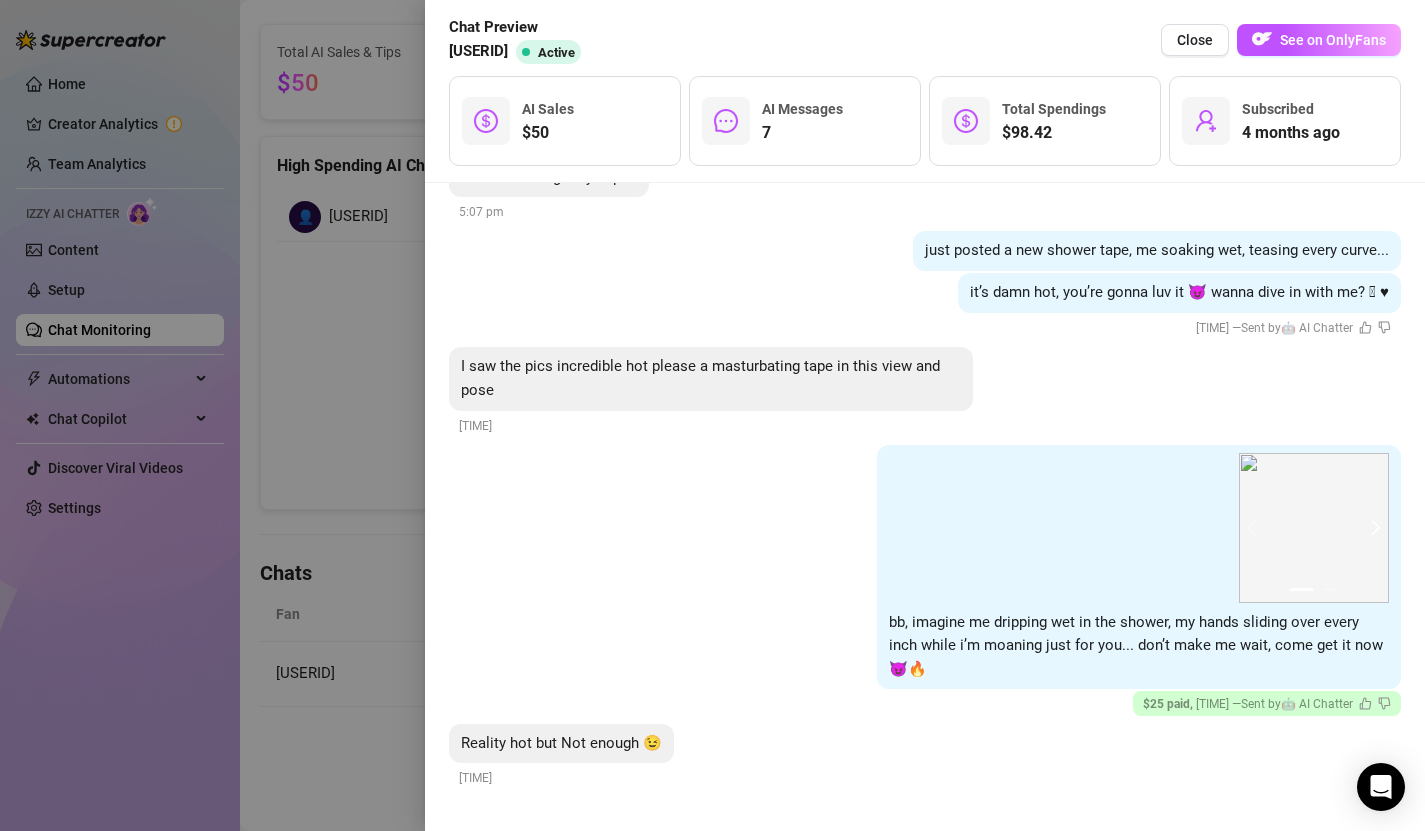 click at bounding box center (1373, 528) 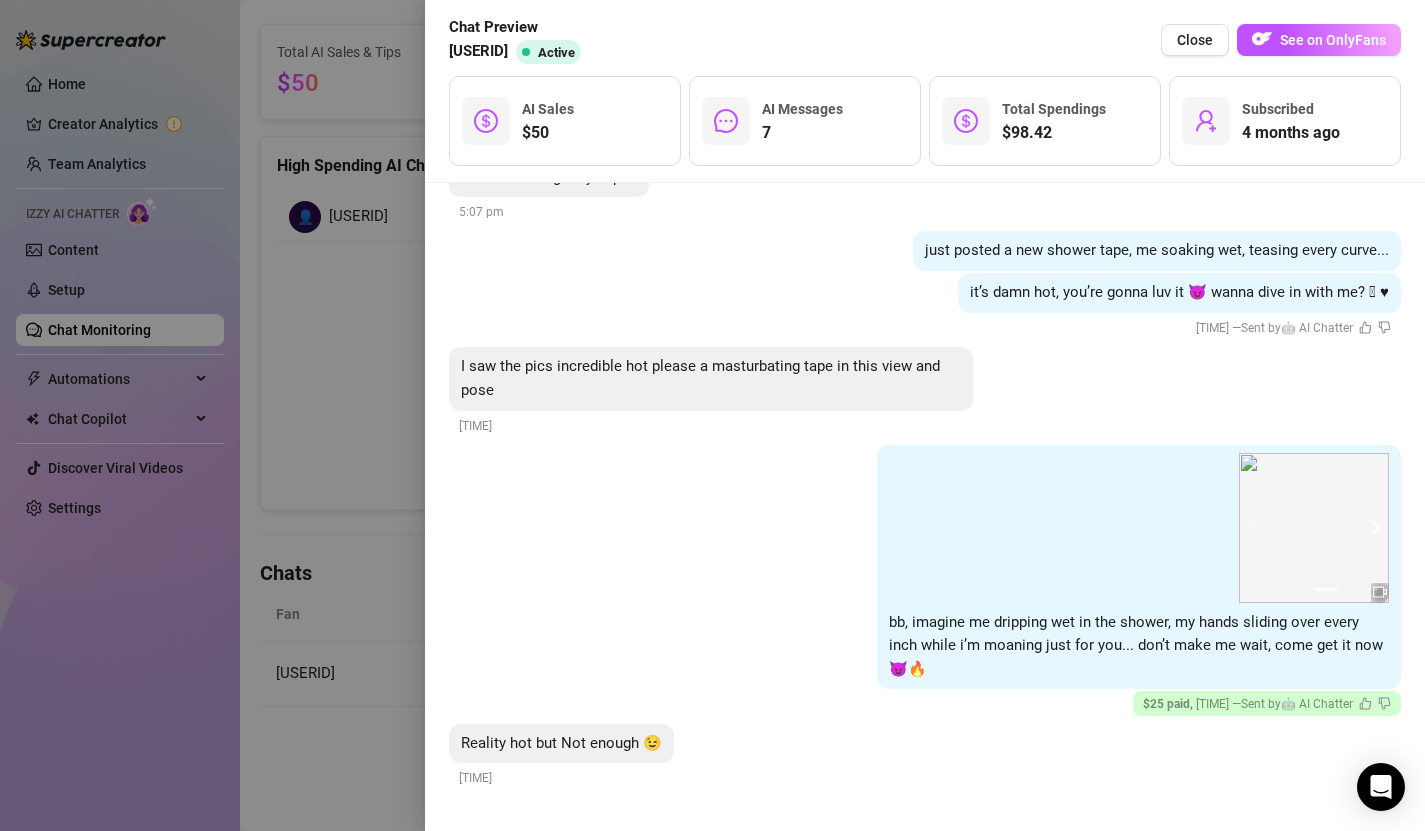 click at bounding box center [1373, 528] 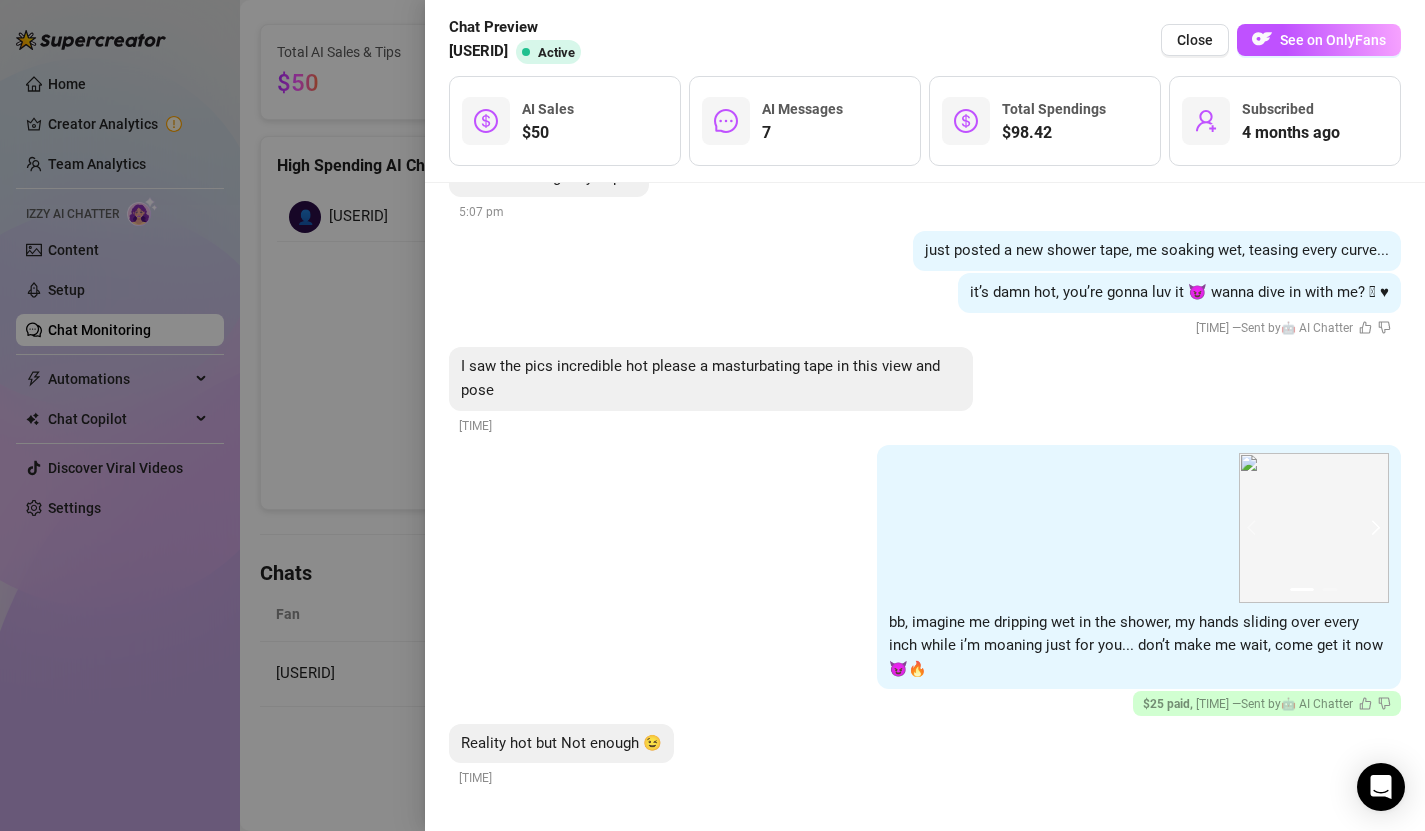 click at bounding box center (1373, 528) 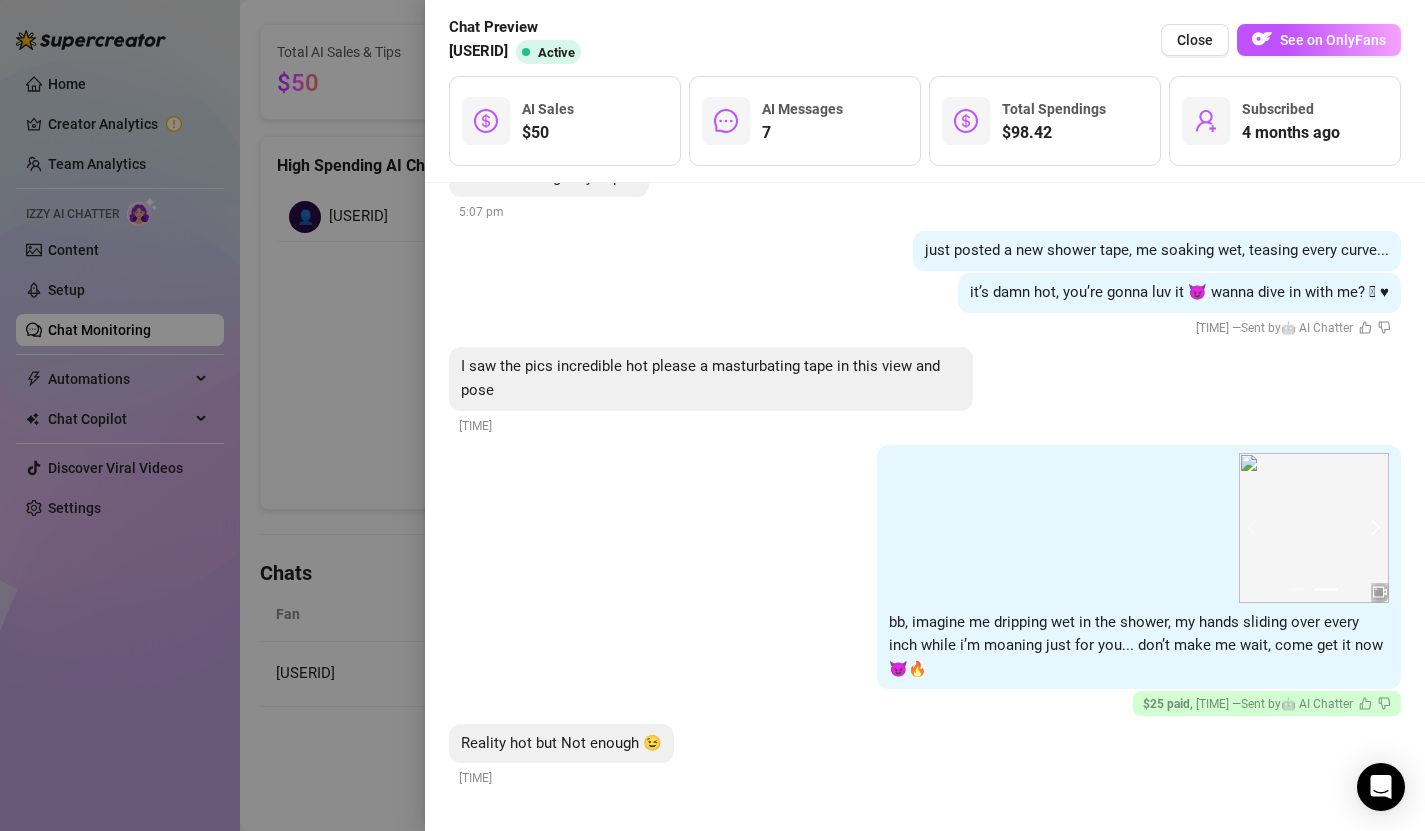 click at bounding box center (1373, 528) 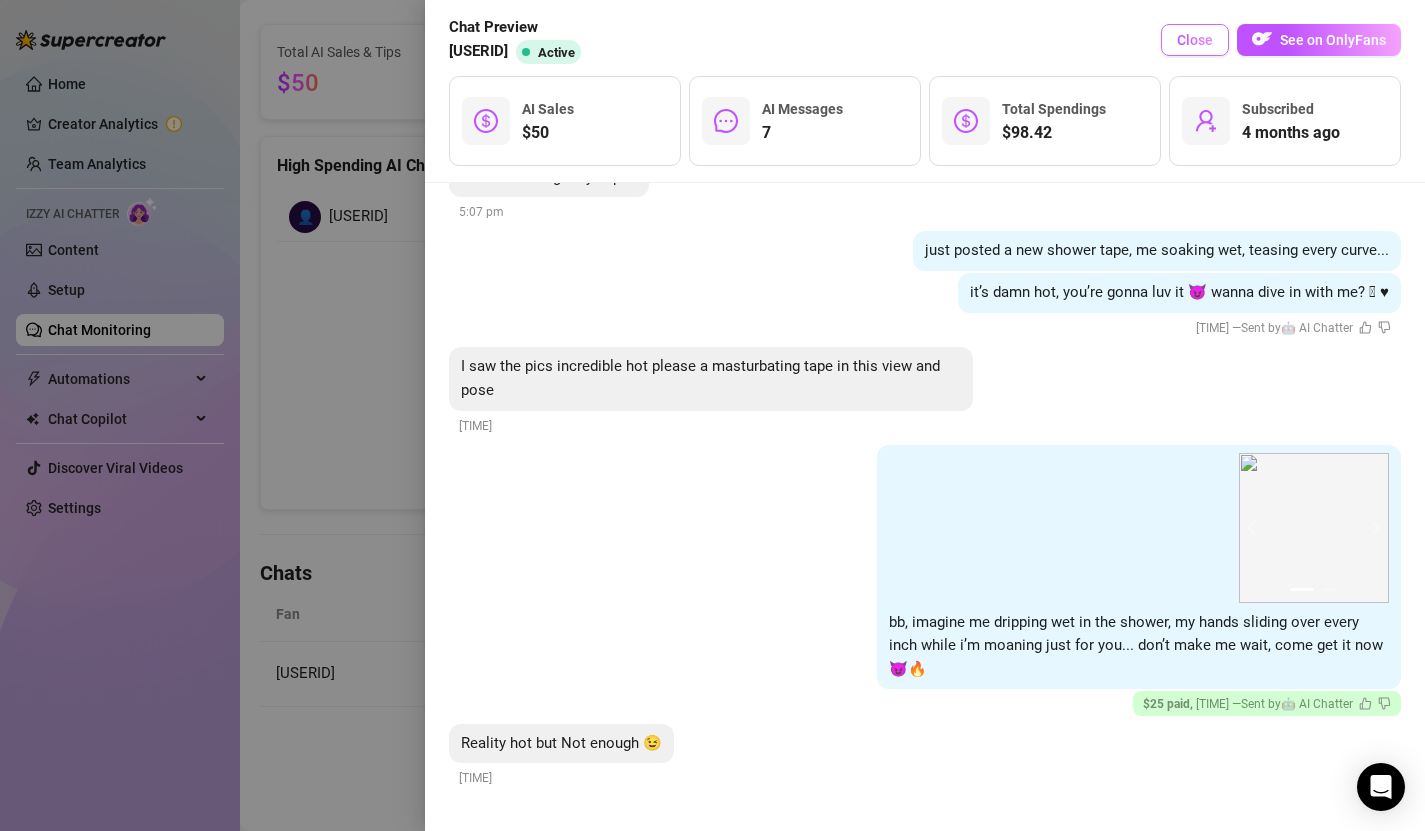 click on "Close" at bounding box center (1195, 40) 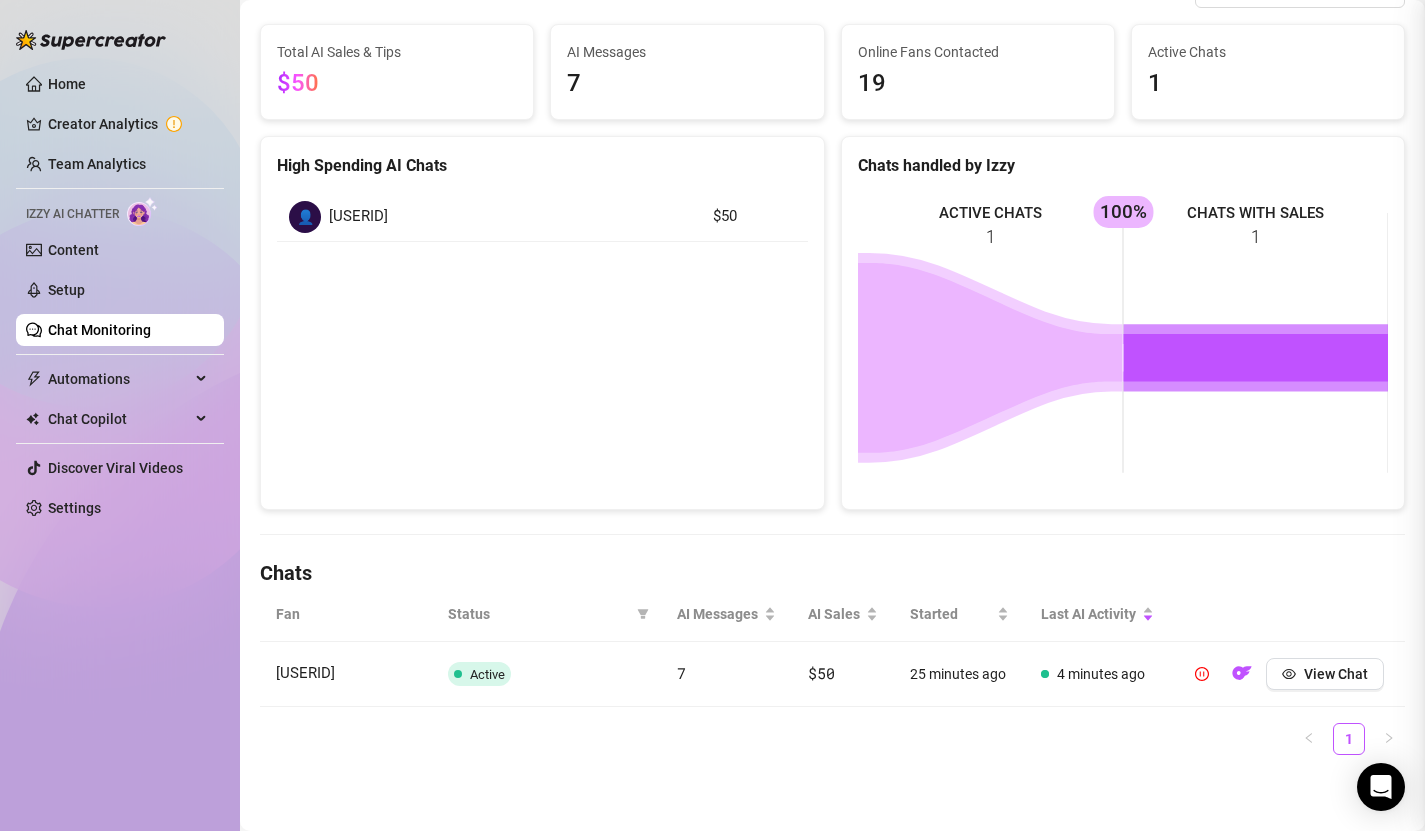 scroll, scrollTop: 0, scrollLeft: 0, axis: both 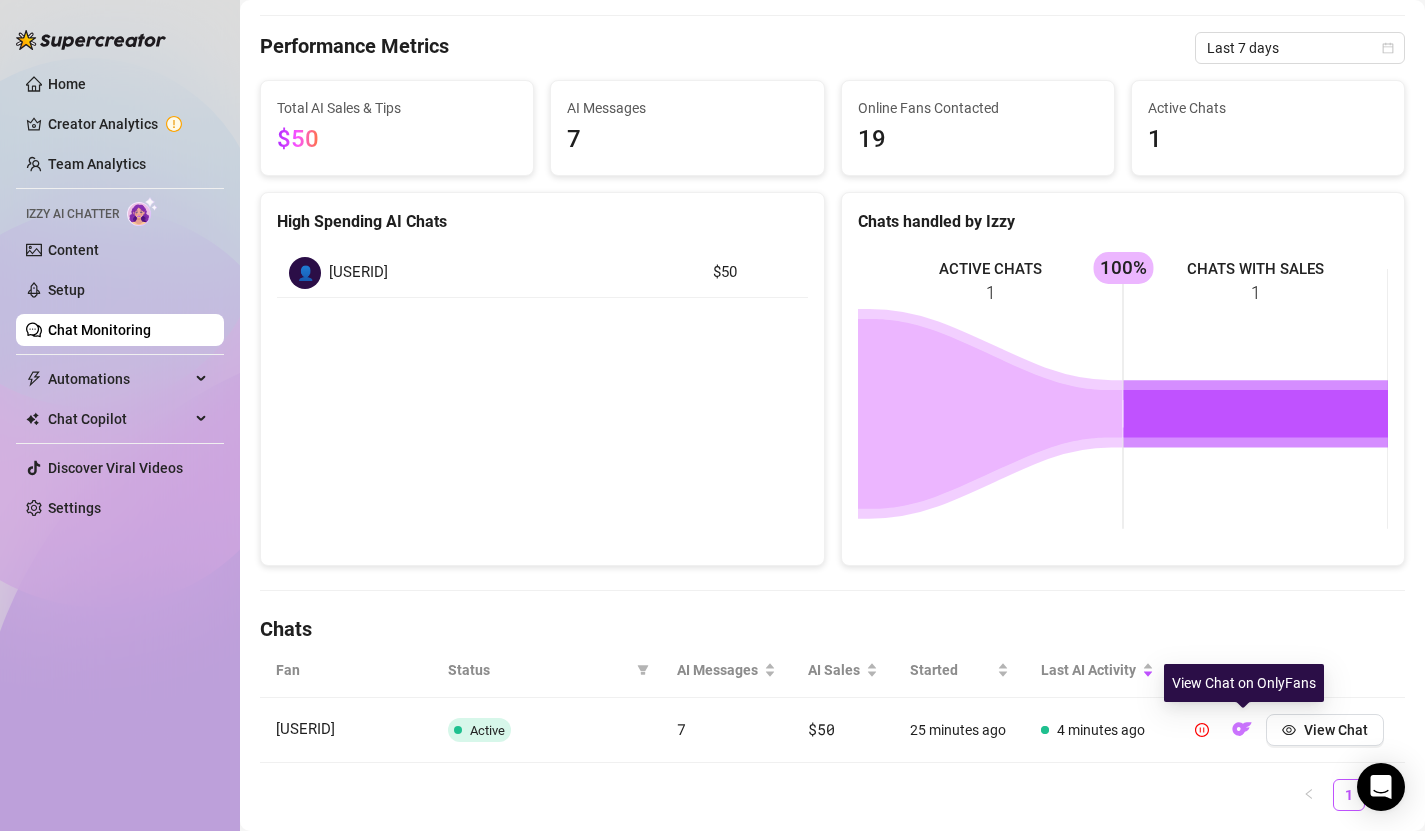 click at bounding box center (1242, 729) 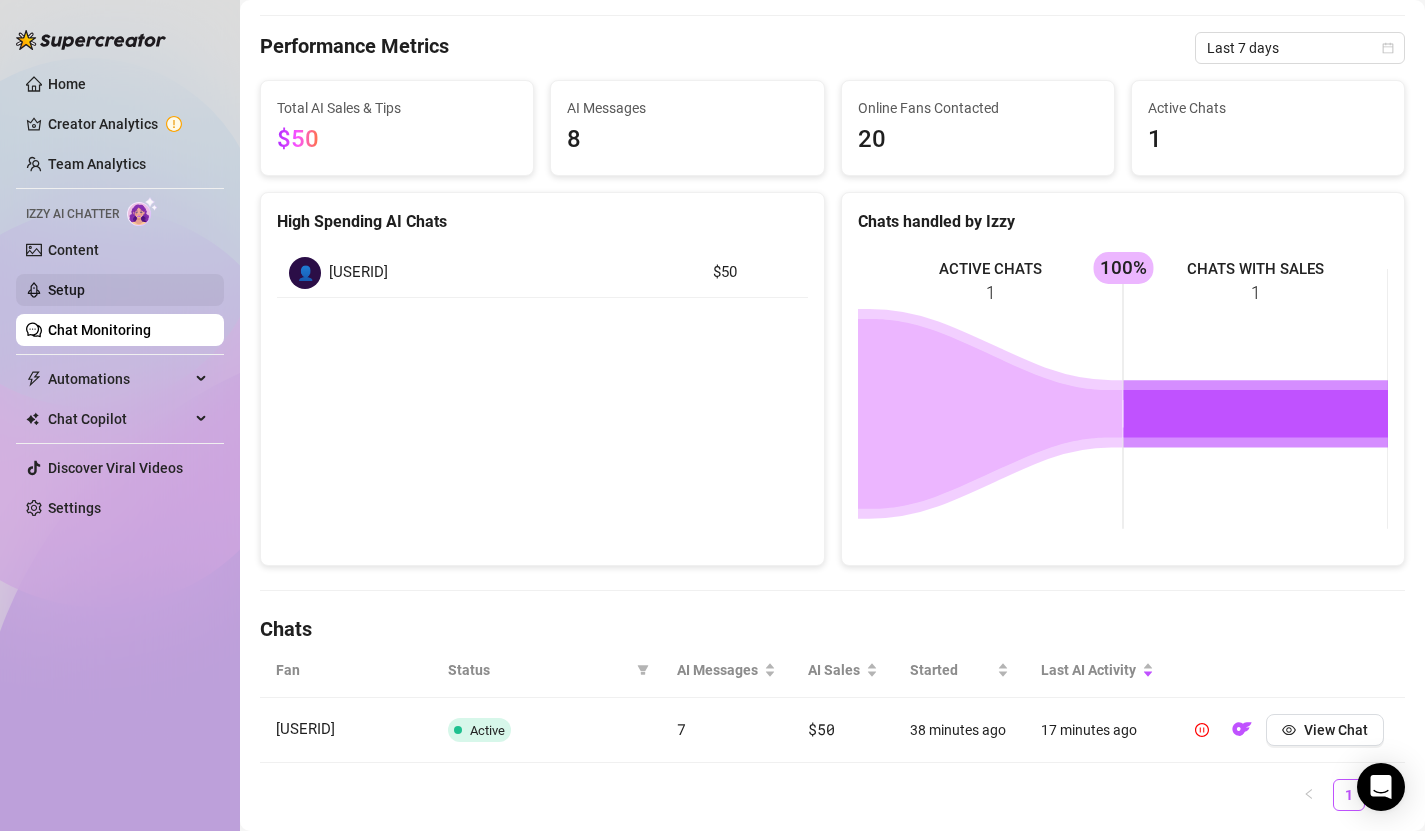 click on "Setup" at bounding box center [66, 290] 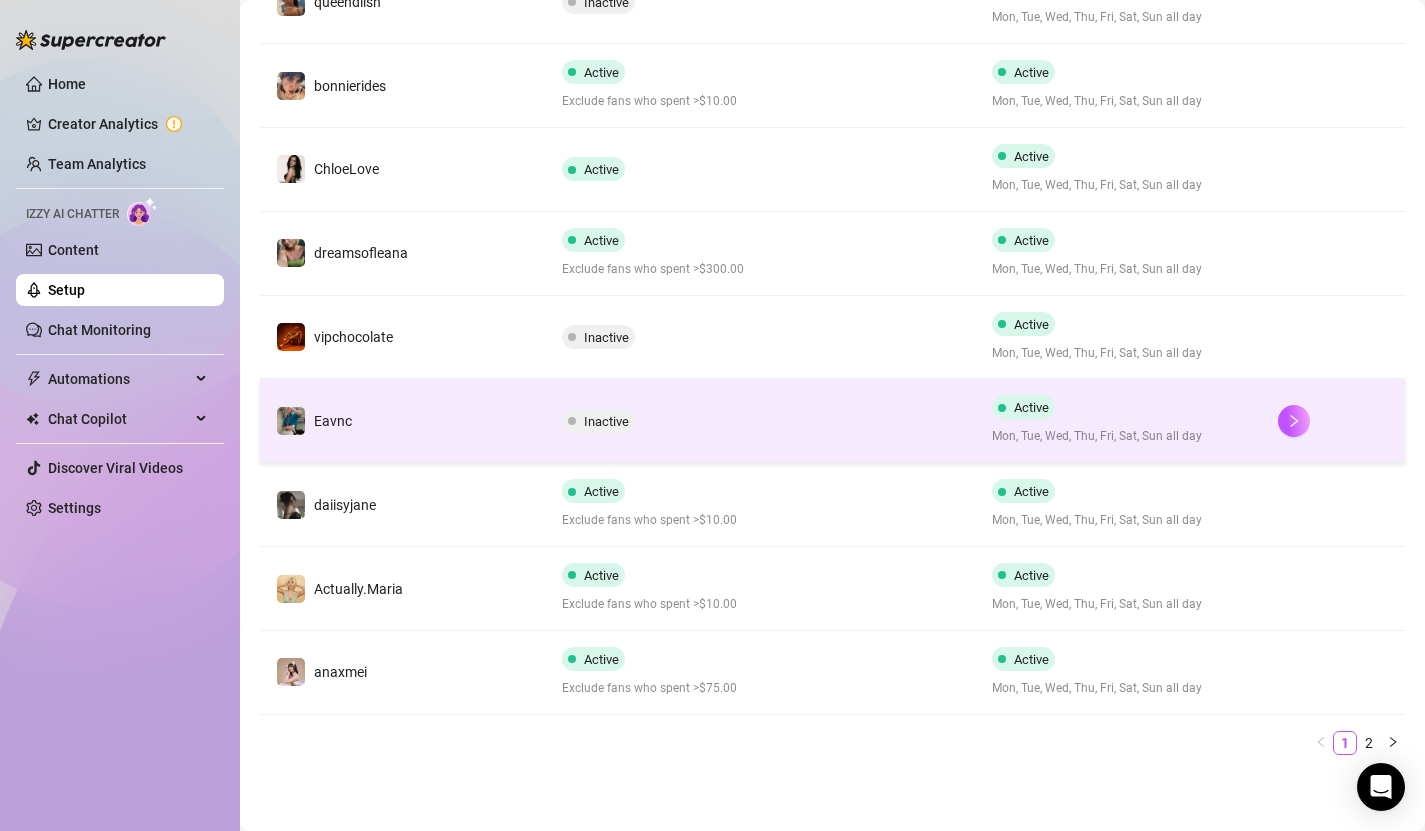 scroll, scrollTop: 561, scrollLeft: 0, axis: vertical 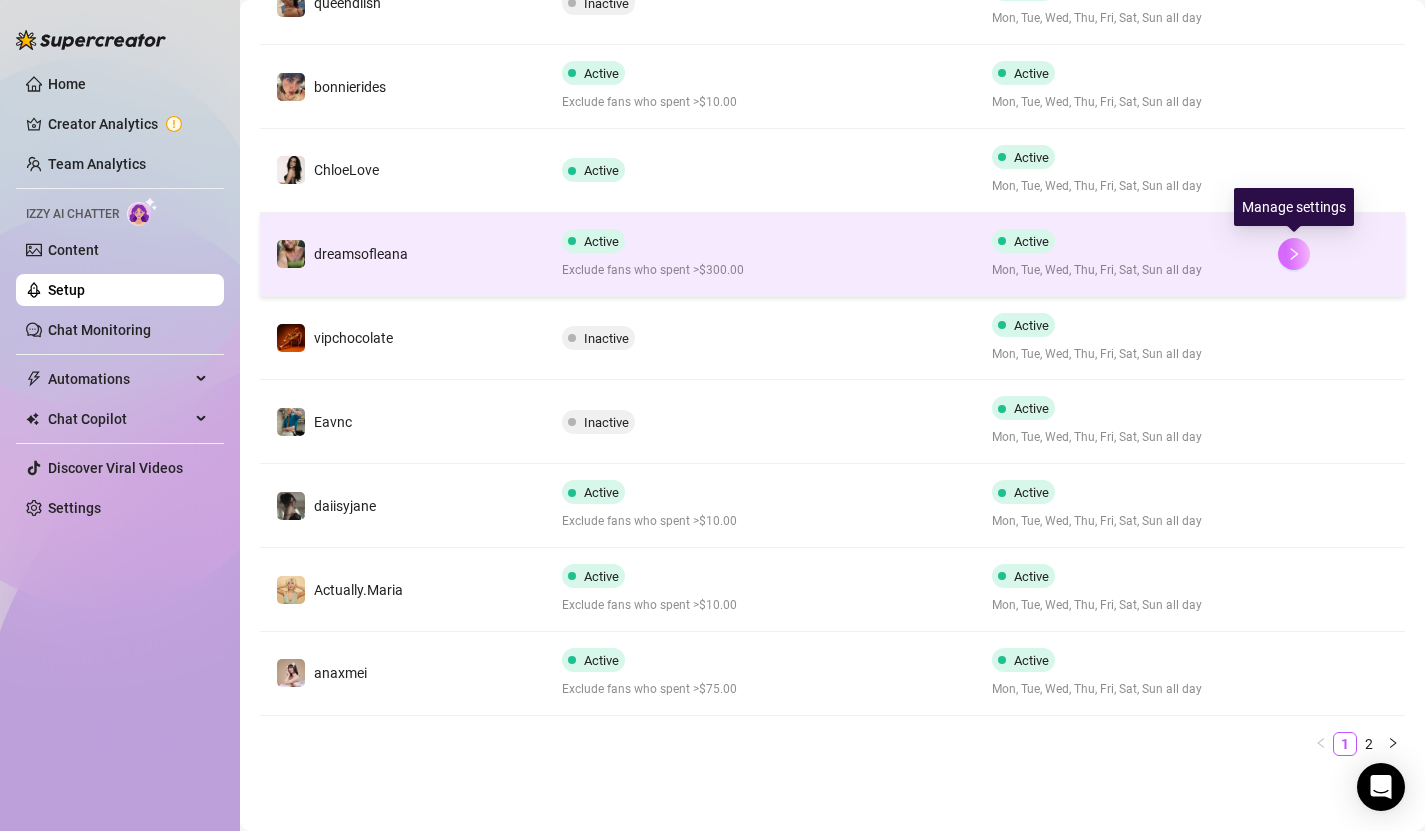 click 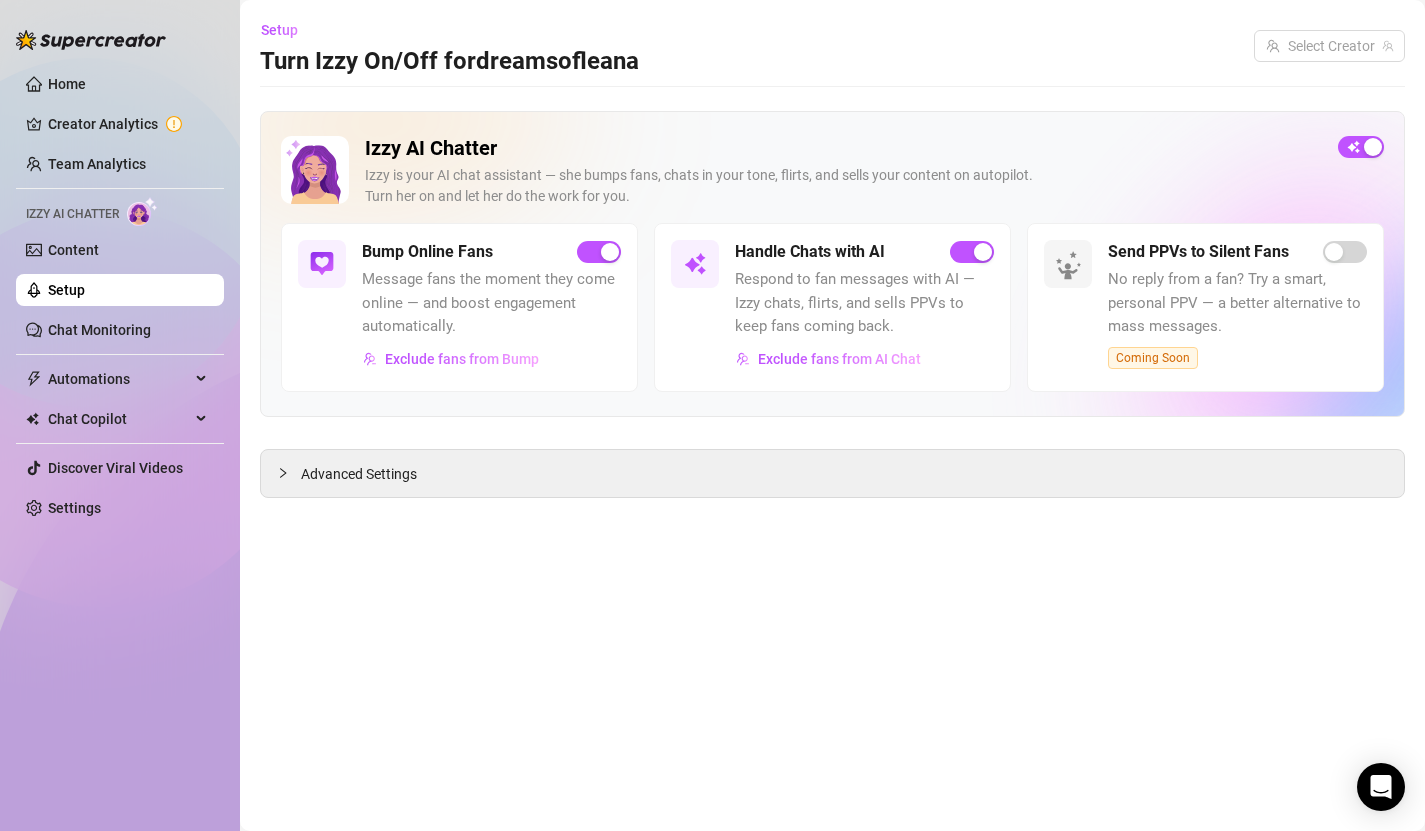 scroll, scrollTop: 0, scrollLeft: 0, axis: both 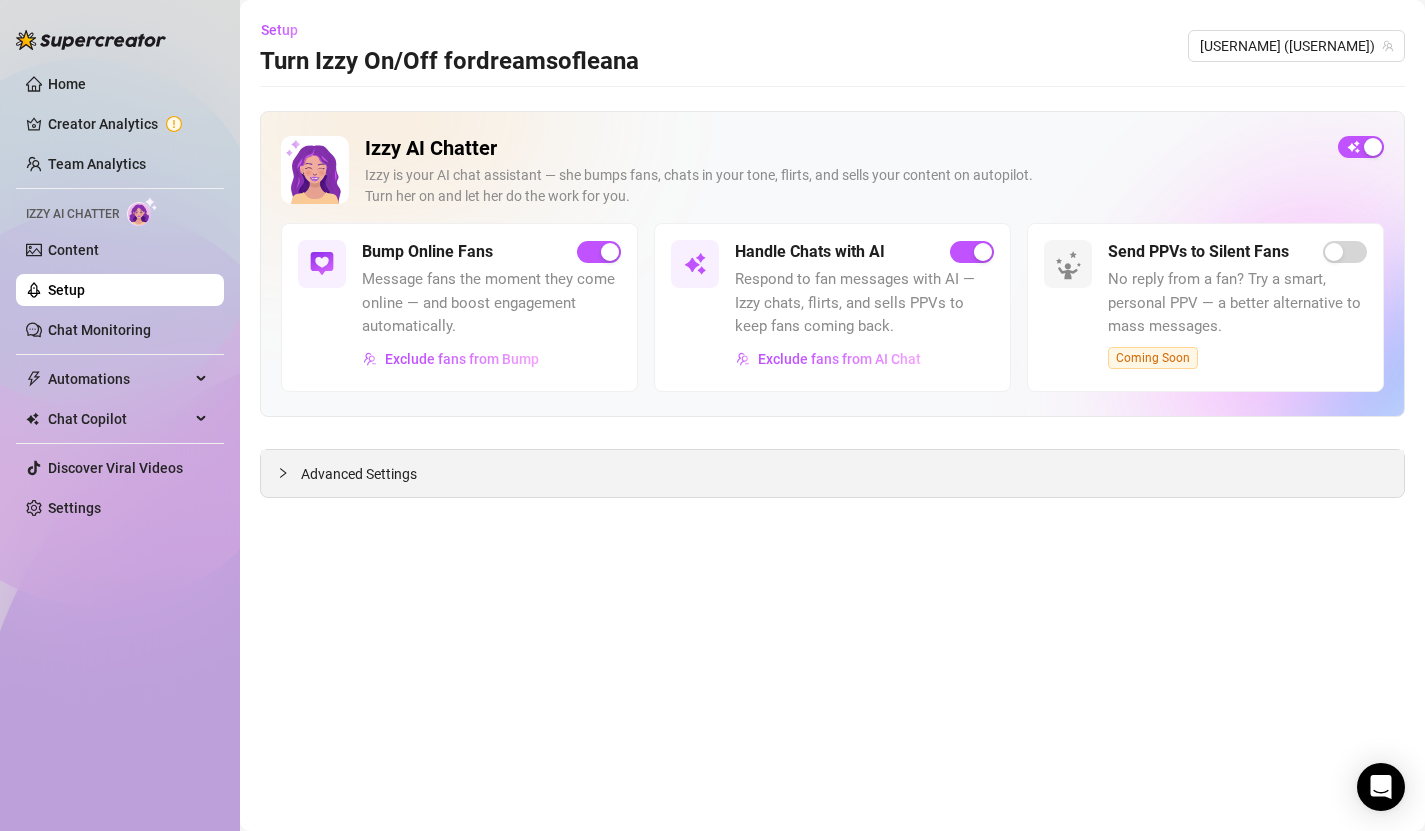 click on "Advanced Settings" at bounding box center (359, 474) 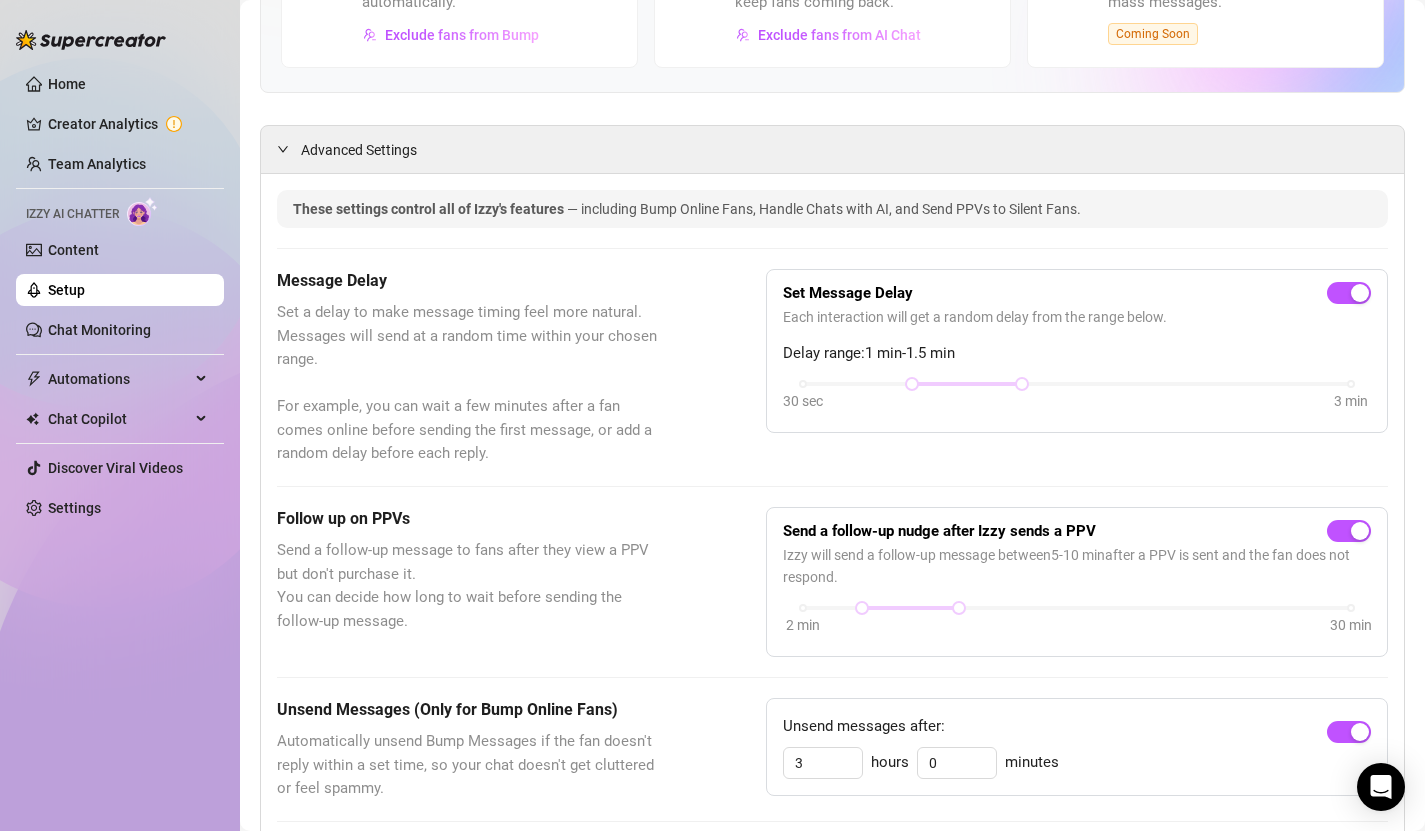 scroll, scrollTop: 0, scrollLeft: 0, axis: both 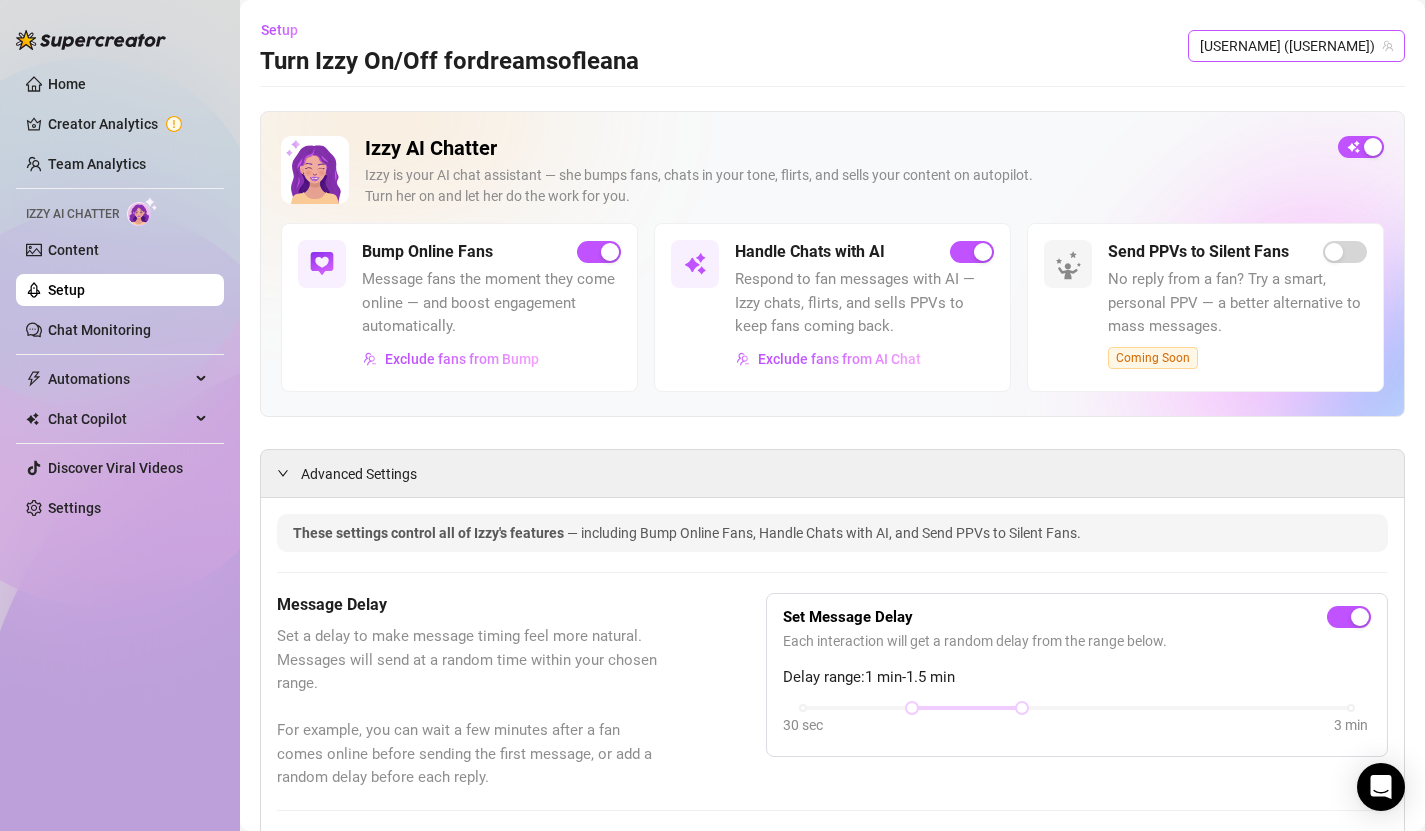 click on "dreamsofleana (dreamsofleana)" at bounding box center [1296, 46] 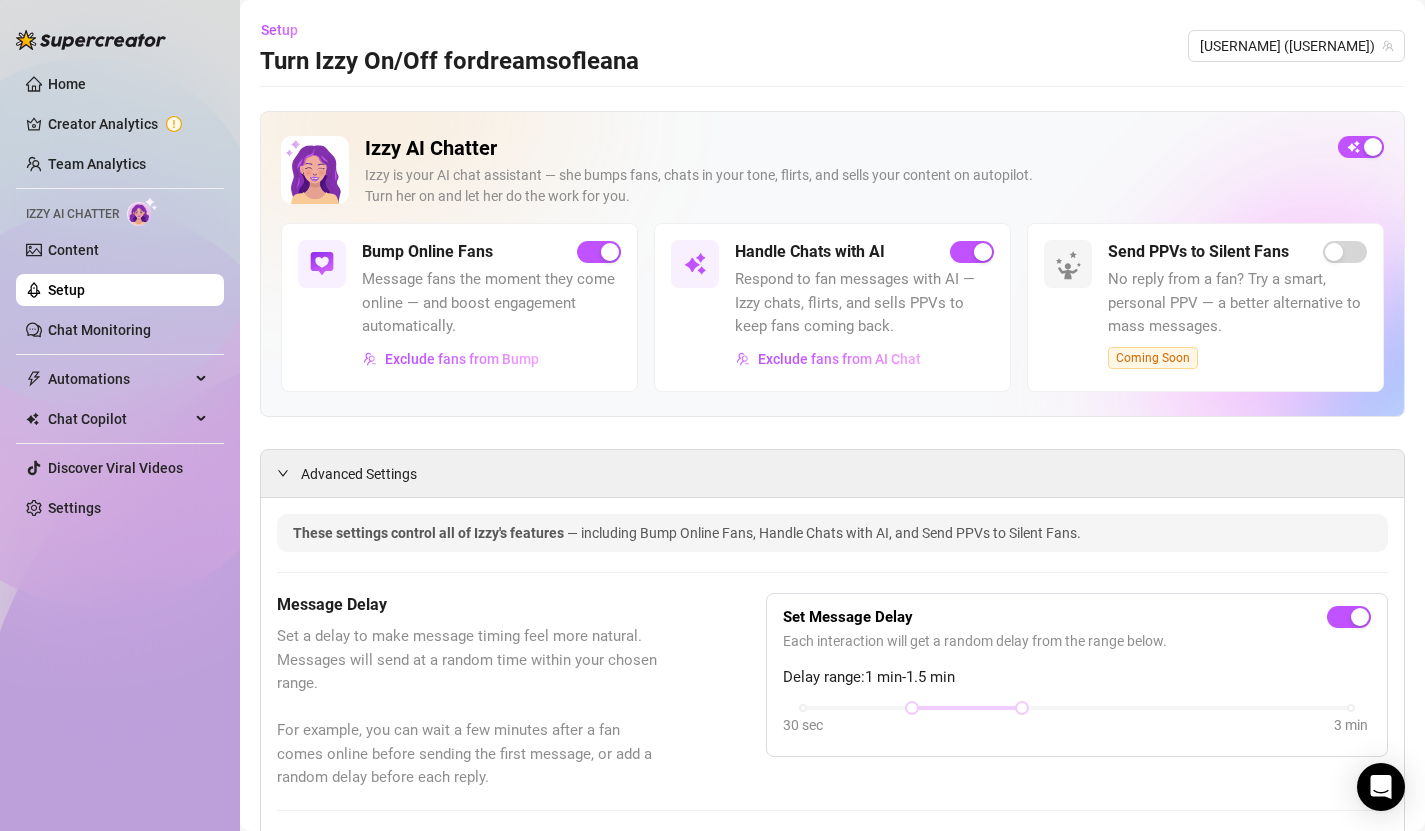 click on "Setup Turn Izzy On/Off for  dreamsofleana dreamsofleana (dreamsofleana) Izzy AI Chatter Izzy is your AI chat assistant — she bumps fans, chats in your tone, flirts, and sells your content on autopilot. Turn her on and let her do the work for you. Bump Online Fans Message fans the moment they come online — and boost engagement automatically. Exclude fans from Bump Handle Chats with AI Respond to fan messages with AI — Izzy chats, flirts, and sells PPVs to keep fans coming back. Exclude fans from AI Chat Send PPVs to Silent Fans No reply from a fan? Try a smart, personal PPV — a better alternative to mass messages. Coming Soon Advanced Settings These settings control all of Izzy's features   — including Bump Online Fans, Handle Chats with AI, and Send PPVs to Silent Fans. Message Delay Set a delay to make message timing feel more natural. Messages will send at a random time within your chosen range. Set Message Delay Each interaction will get a random delay from the range below. Delay range:  1 min 5" at bounding box center [832, 1142] 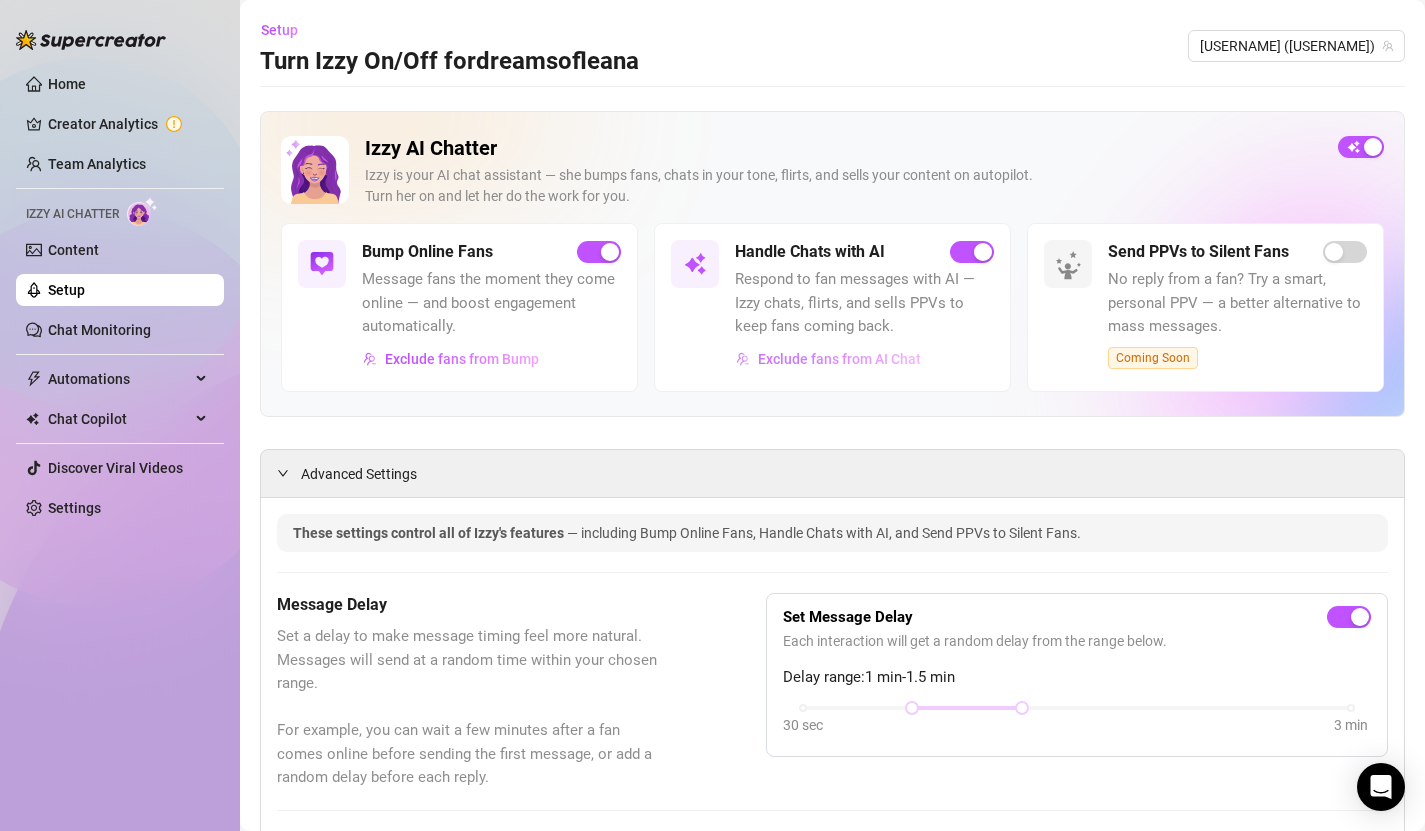 click on "Exclude fans from AI Chat" at bounding box center [839, 359] 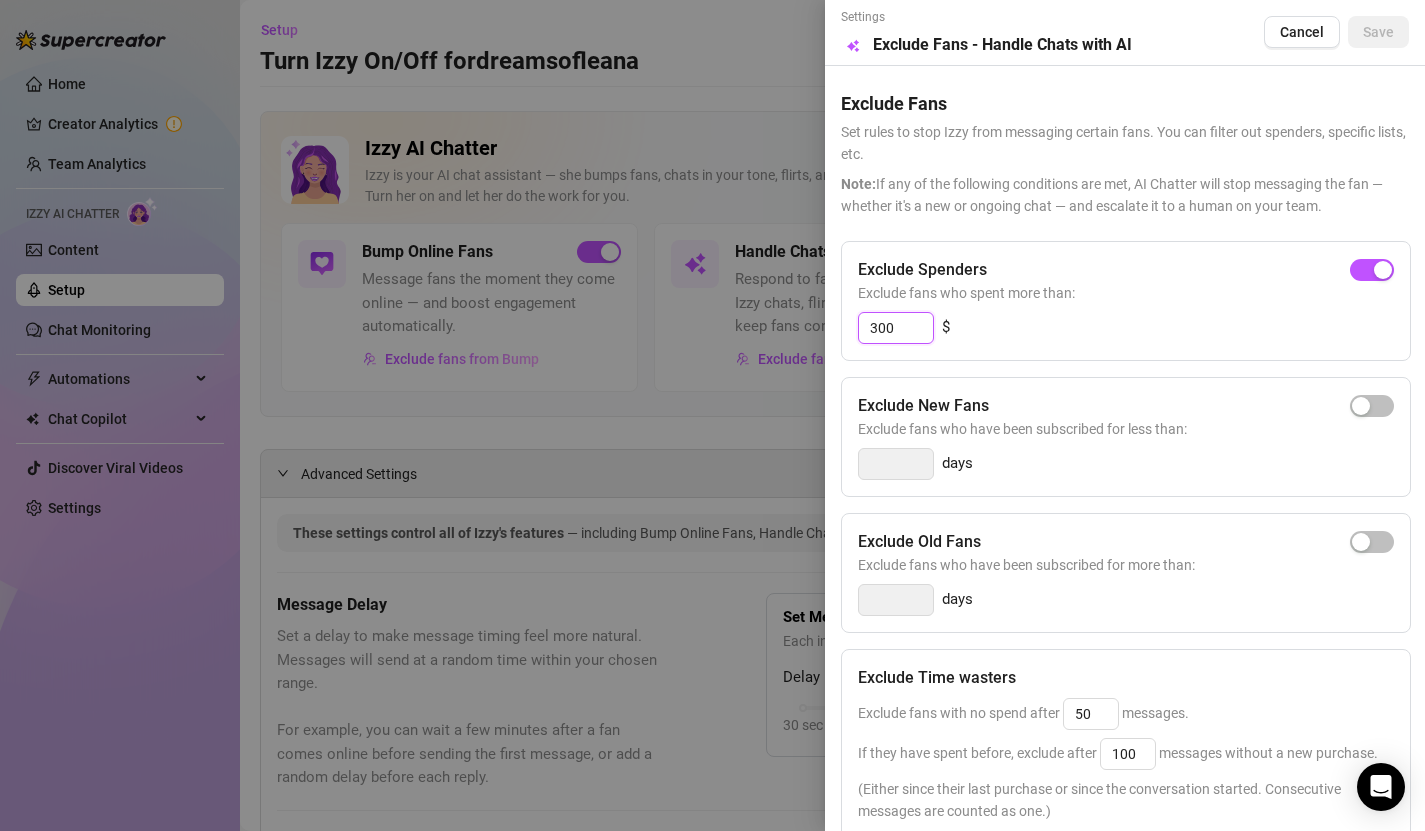 click on "300" at bounding box center [896, 328] 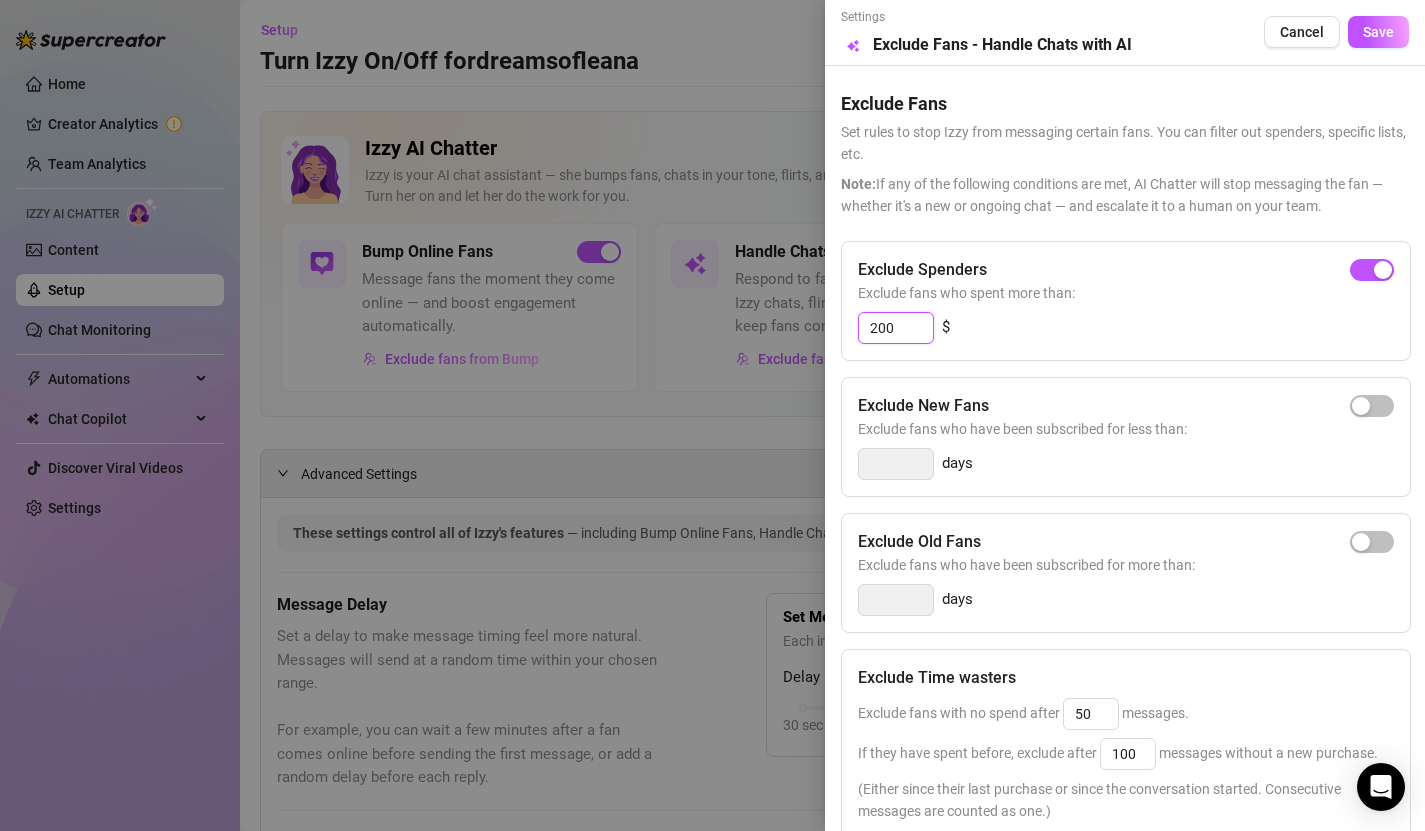click on "200" at bounding box center [896, 328] 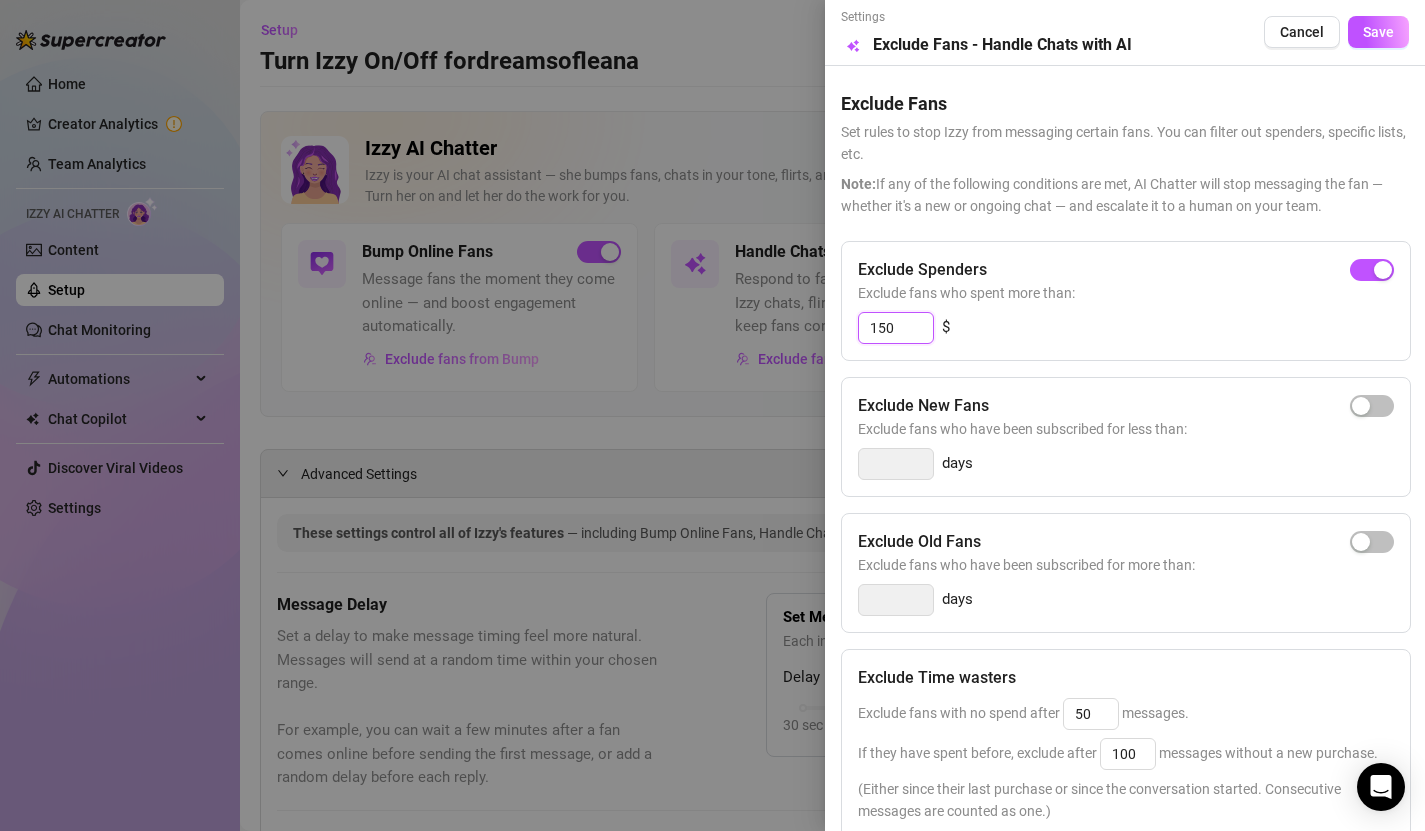 click on "150" at bounding box center (896, 328) 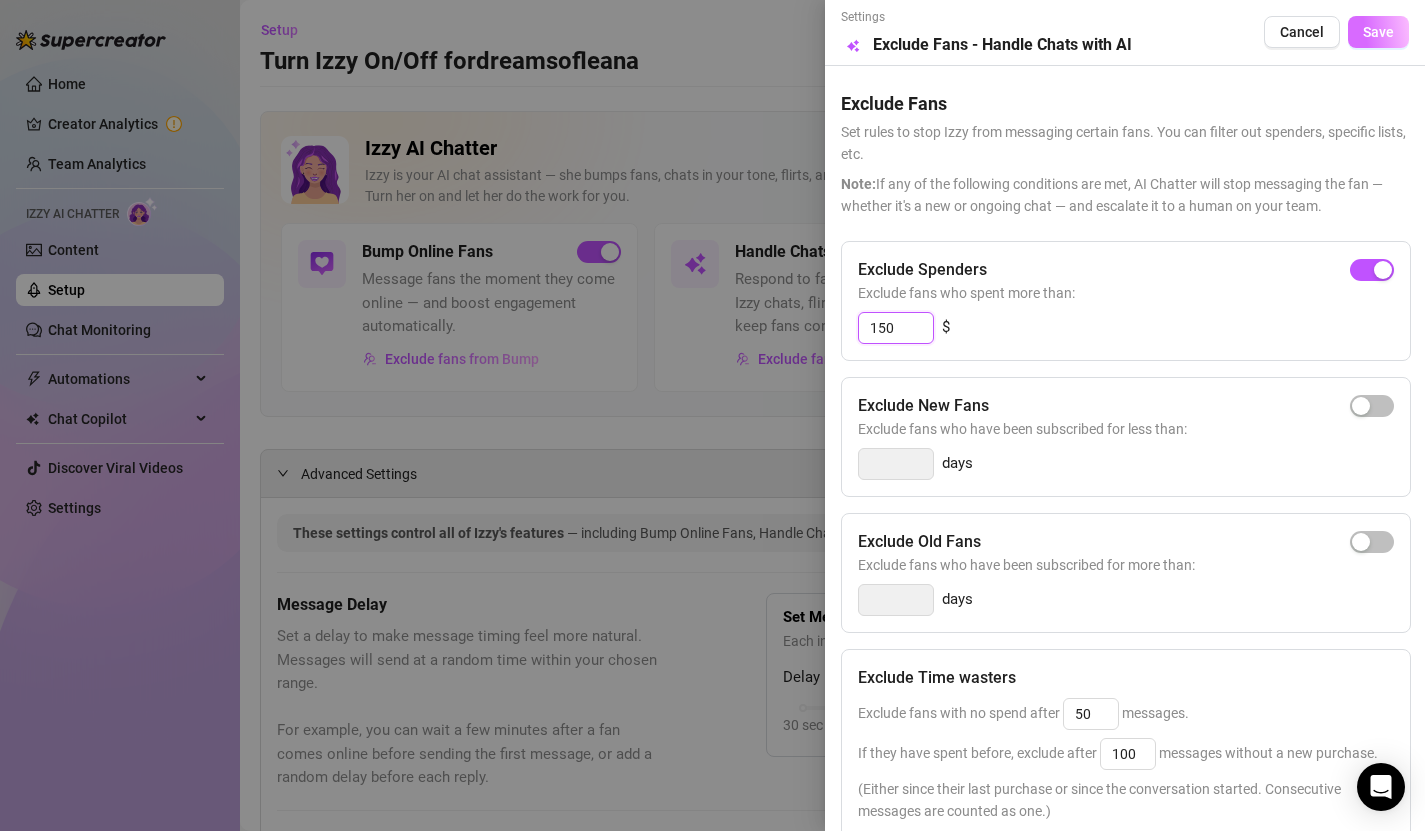 type on "150" 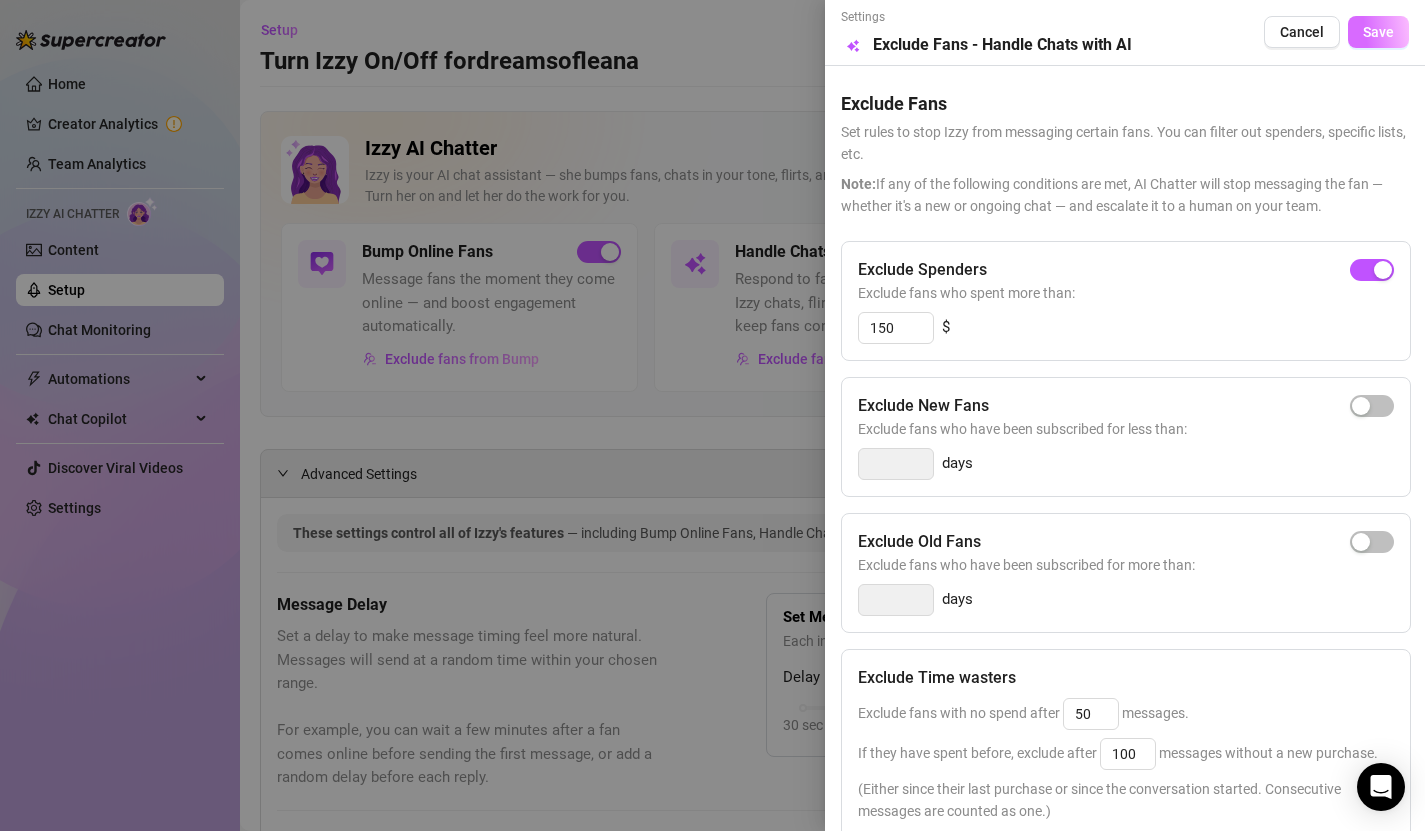 click on "Save" at bounding box center (1378, 32) 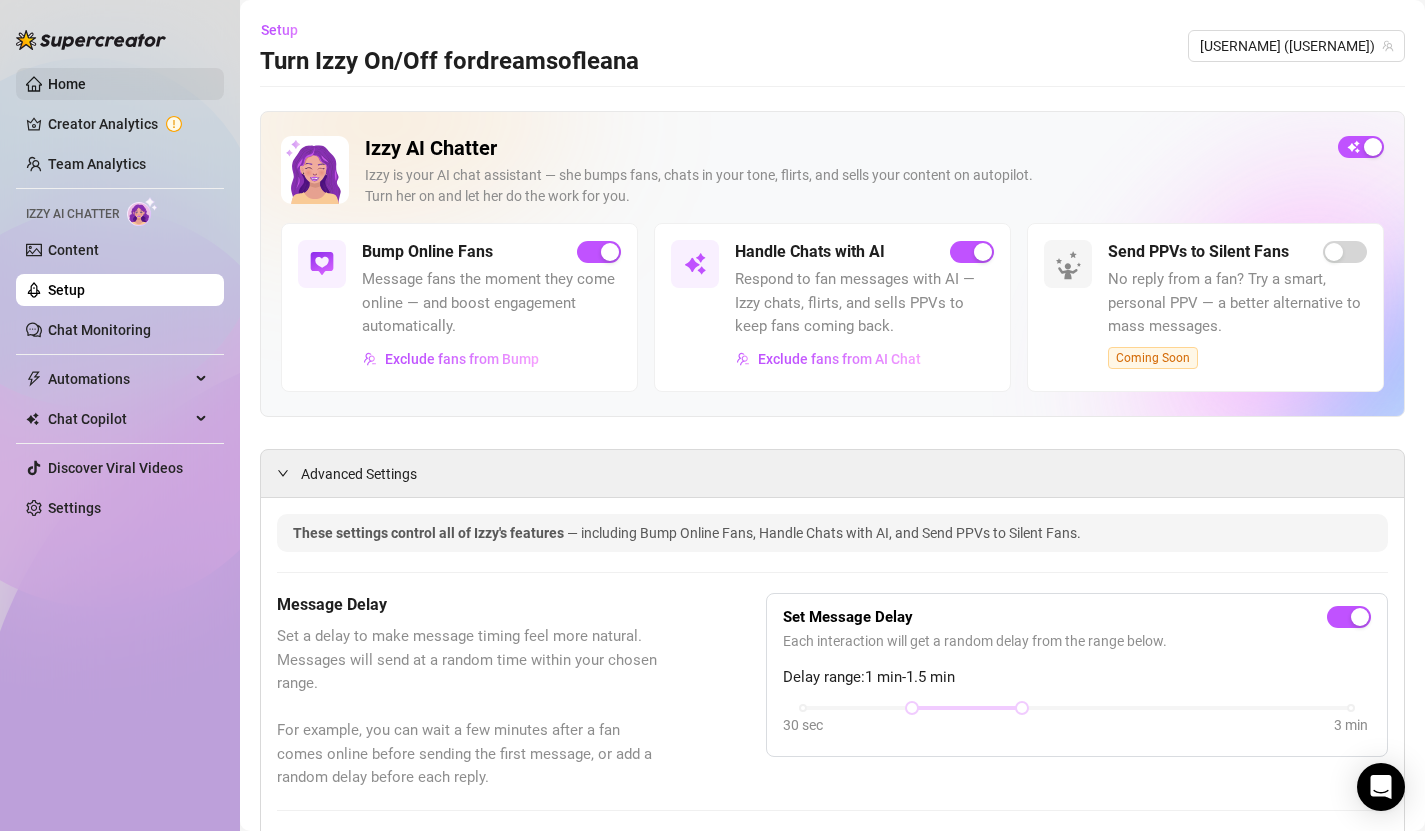 click on "Home" at bounding box center (67, 84) 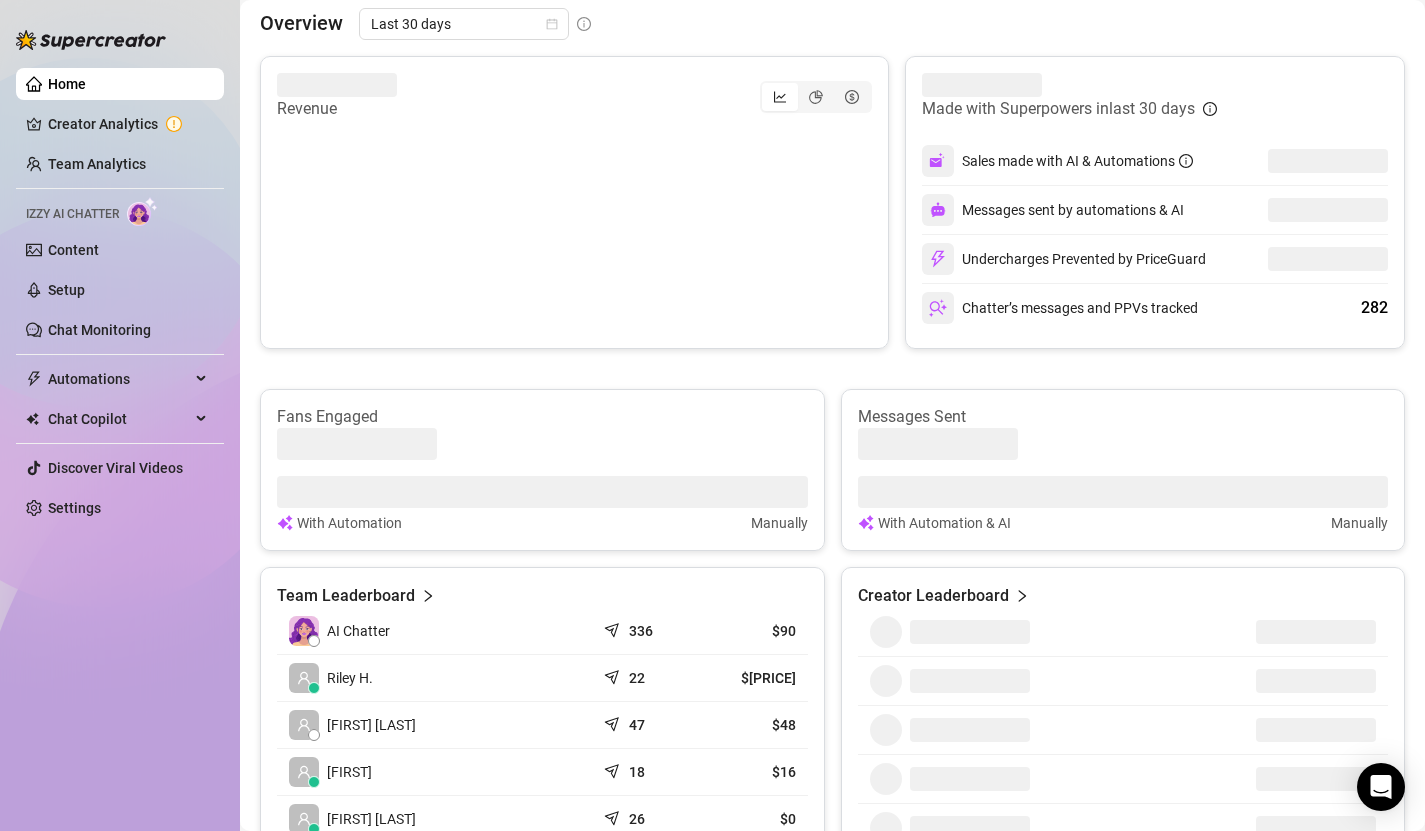 scroll, scrollTop: 713, scrollLeft: 0, axis: vertical 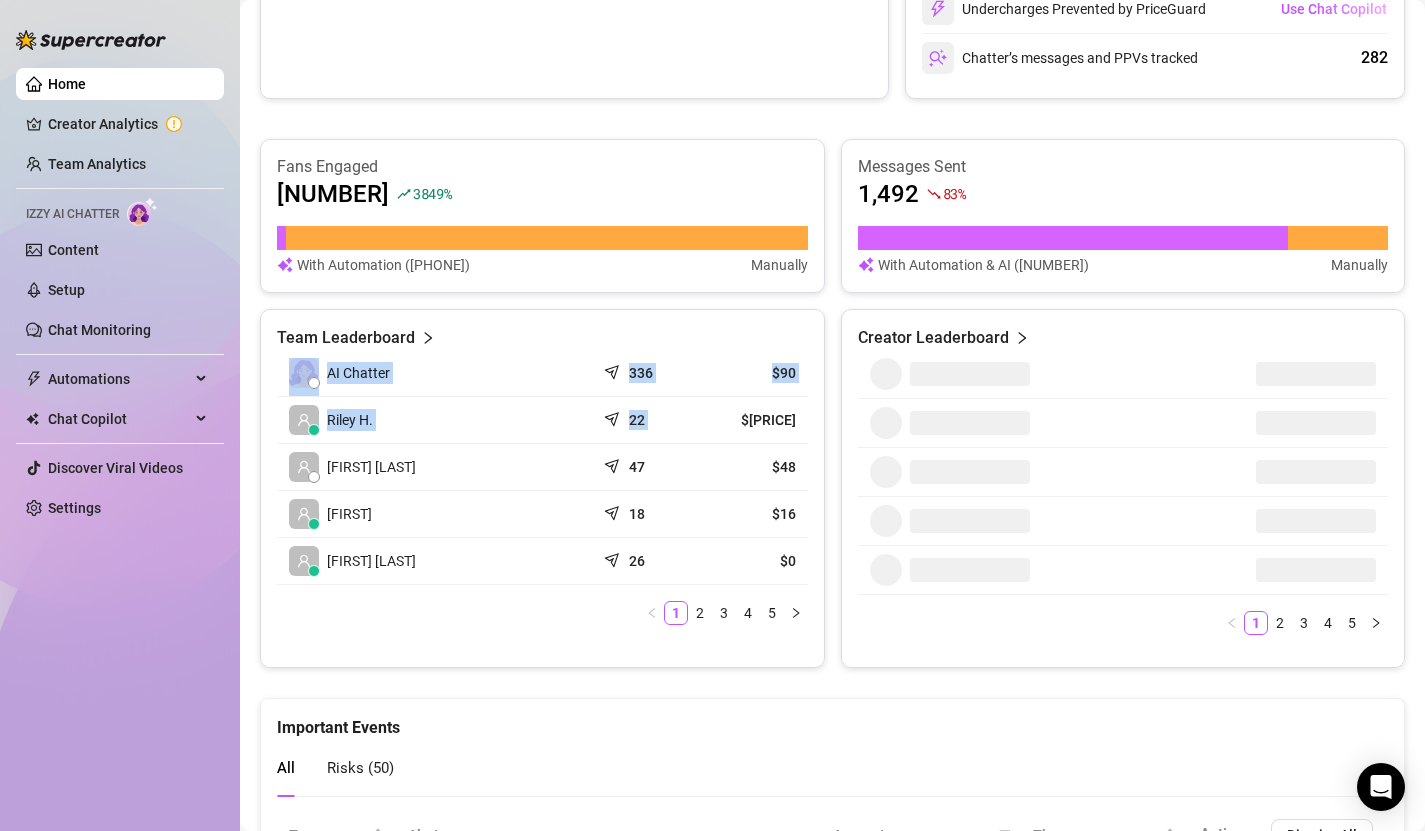 drag, startPoint x: 755, startPoint y: 418, endPoint x: 812, endPoint y: 418, distance: 57 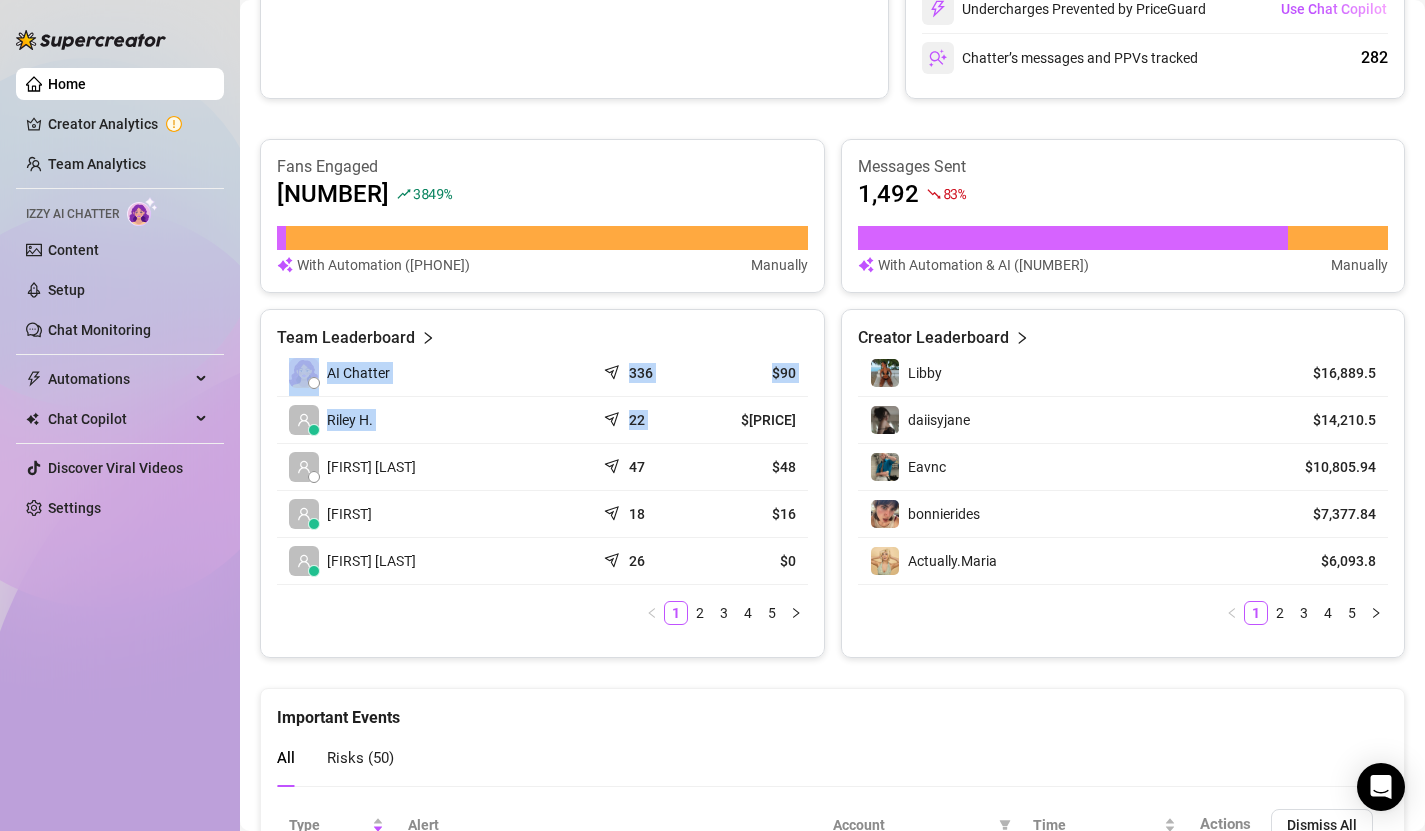 click on "$287.2" at bounding box center [754, 420] 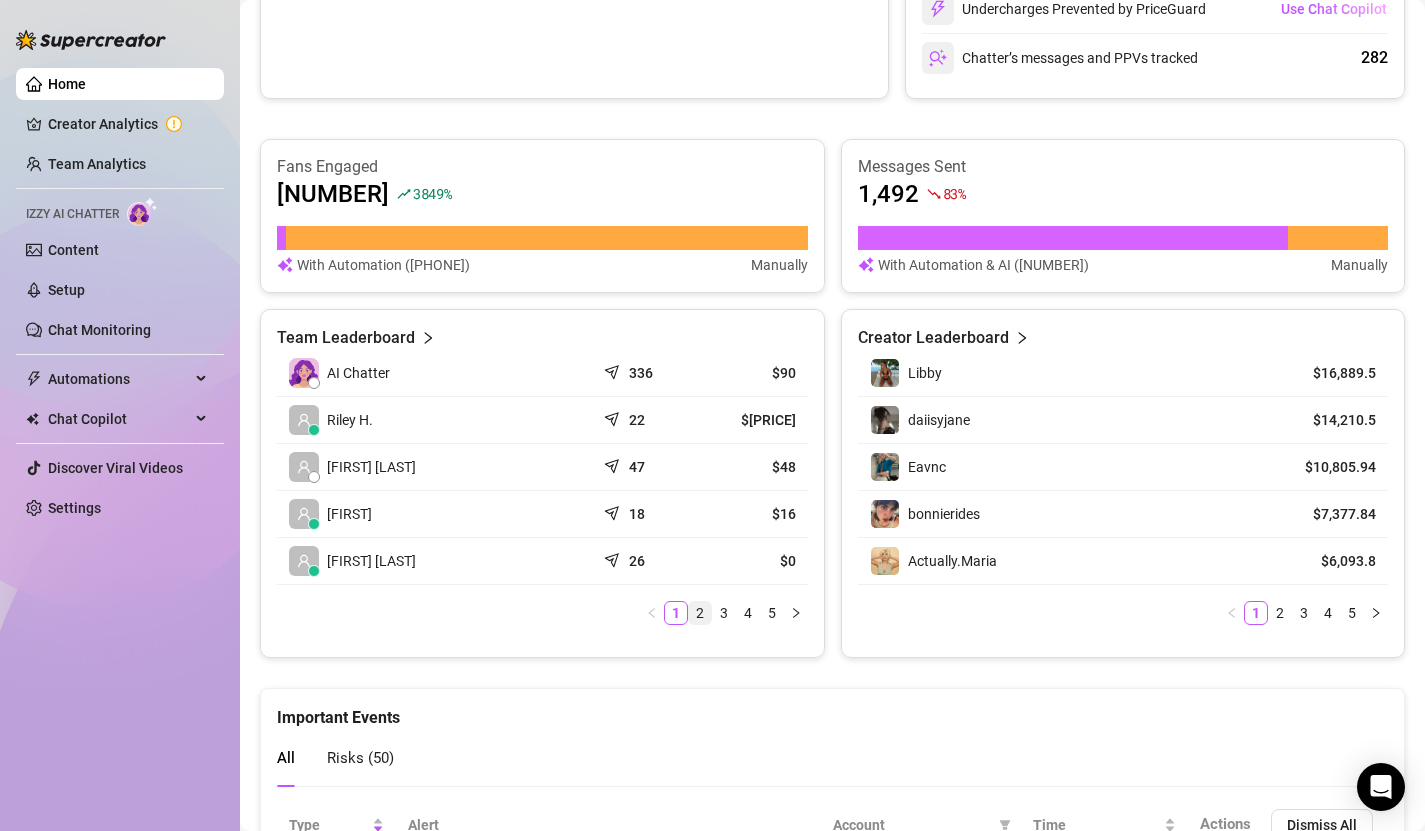 click on "2" at bounding box center (700, 613) 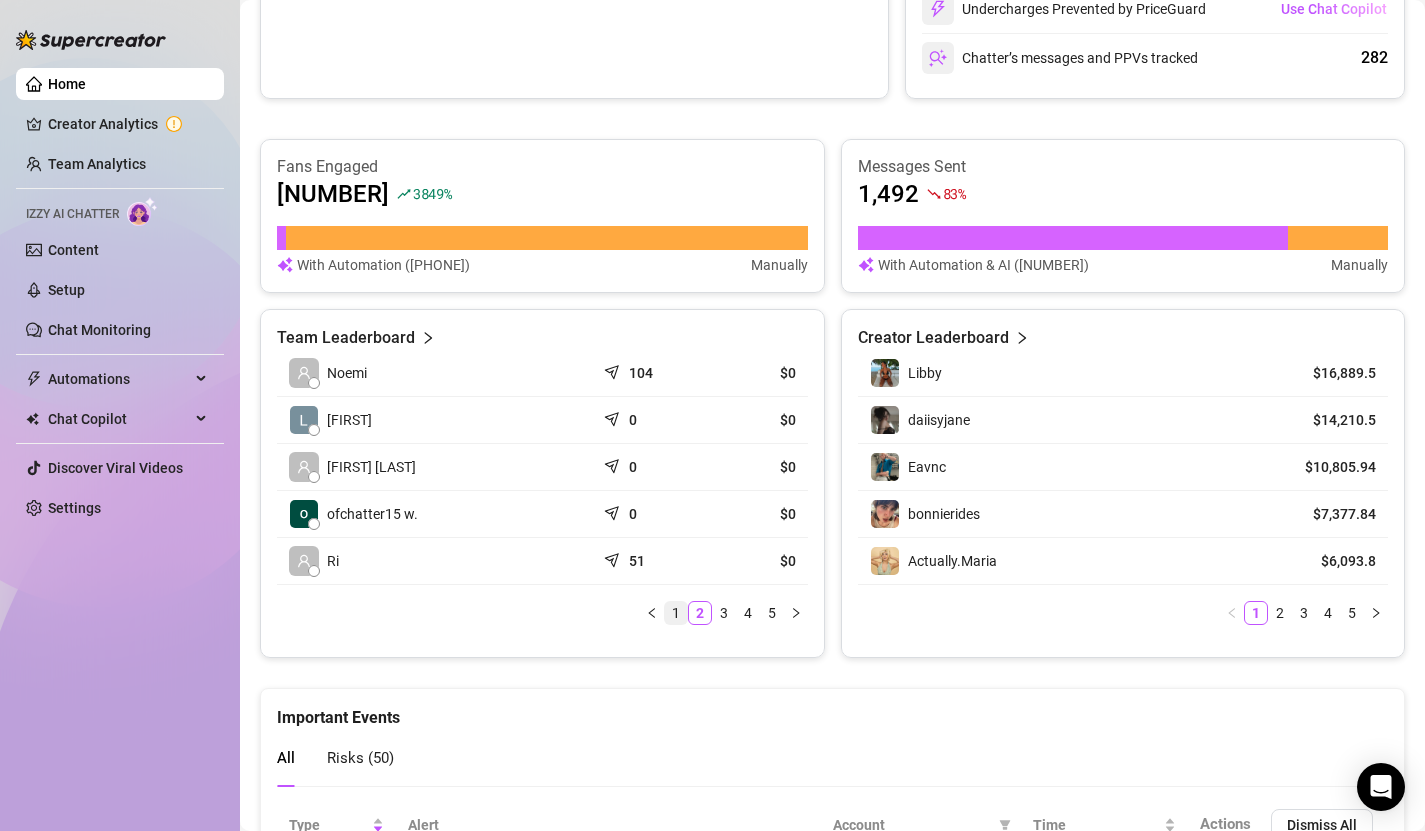 click on "1" at bounding box center (676, 613) 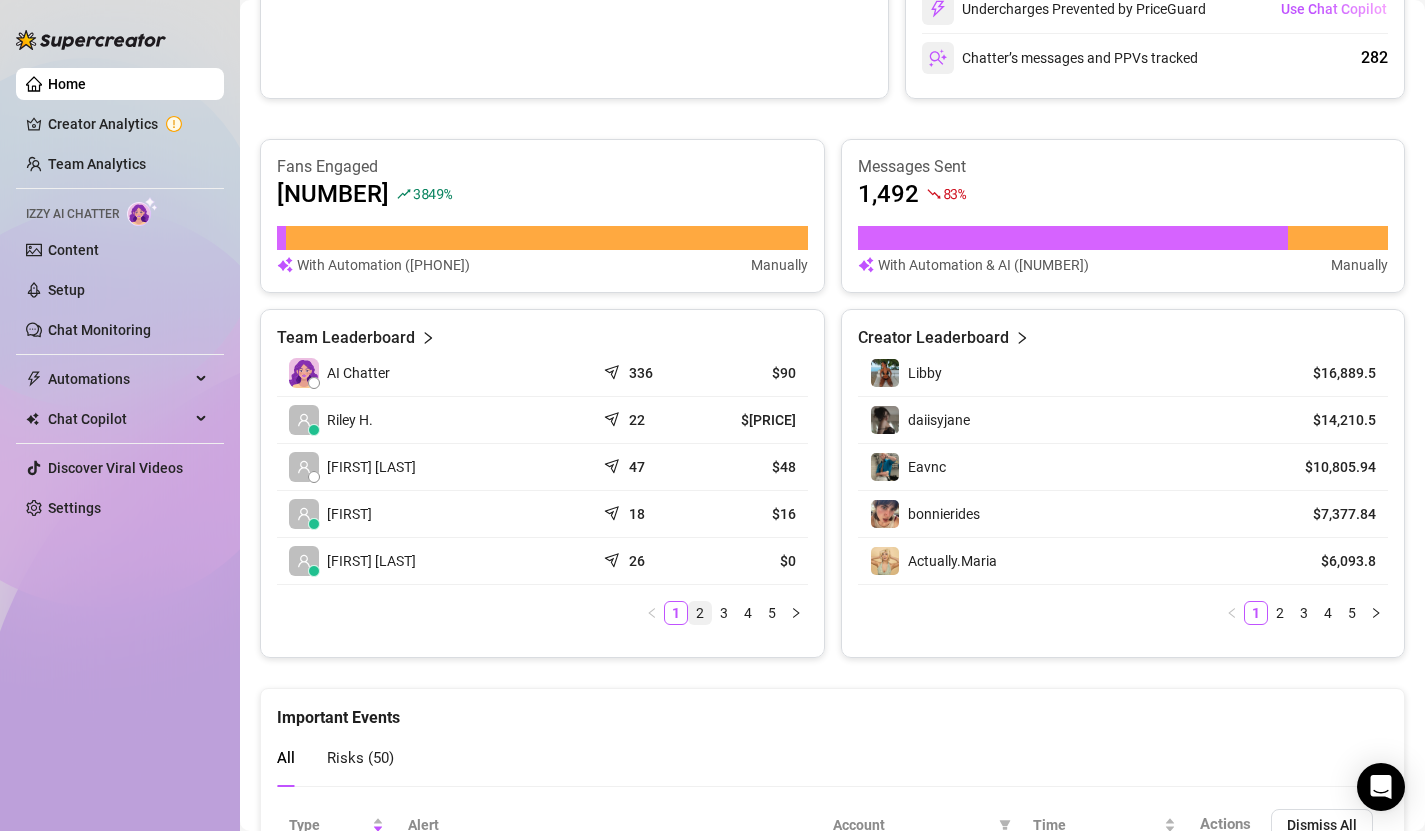 click on "2" at bounding box center [700, 613] 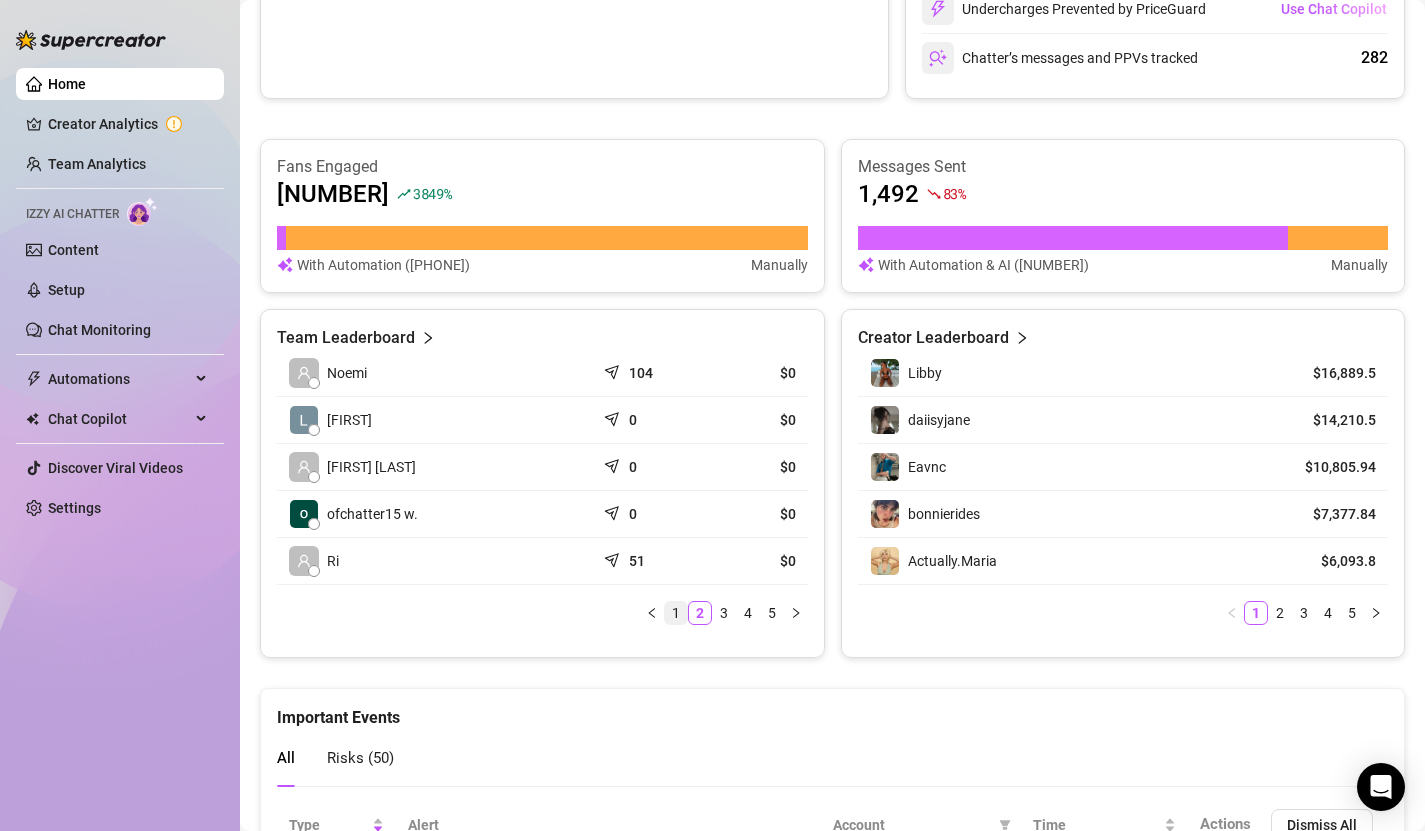click on "1" at bounding box center (676, 613) 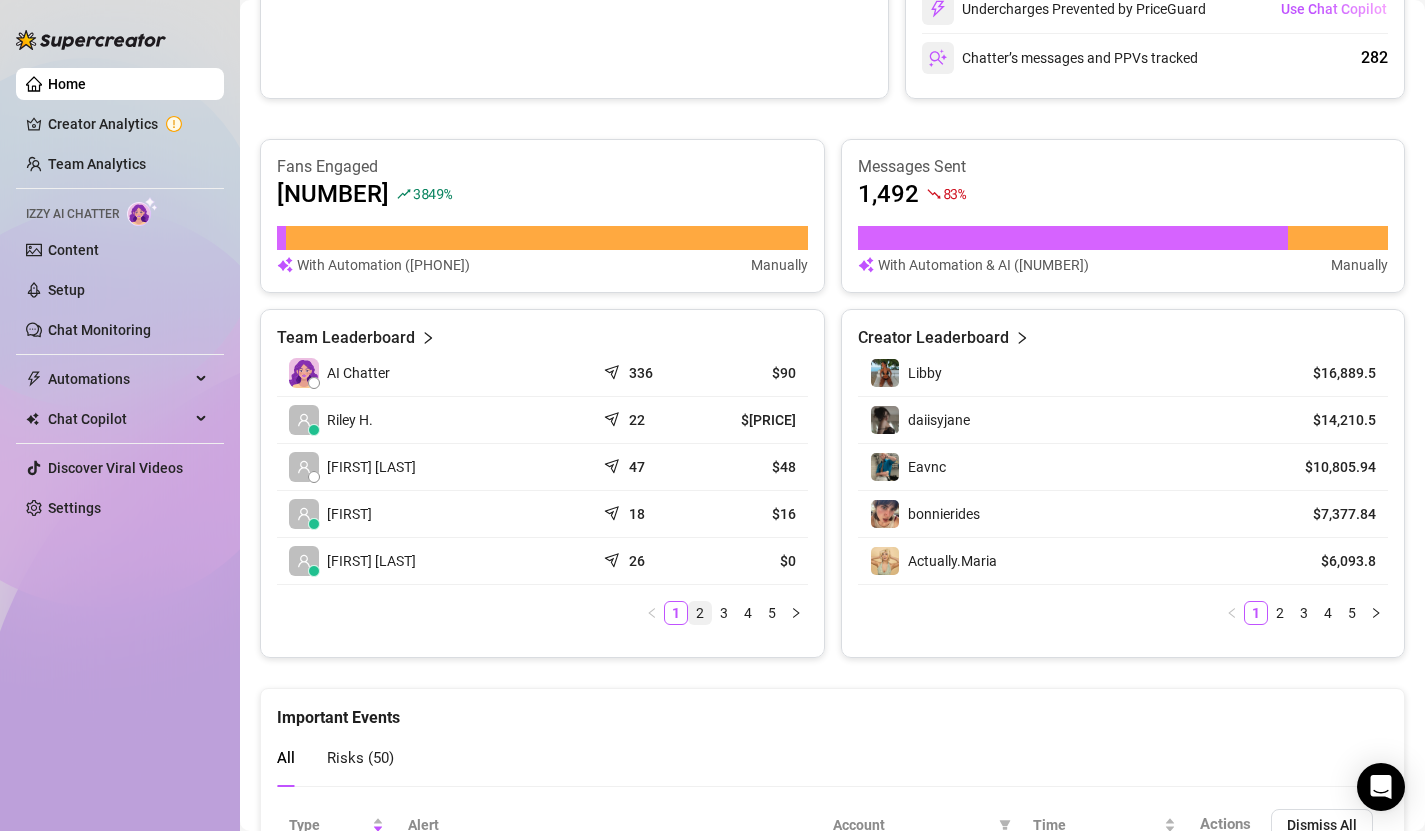click on "2" at bounding box center (700, 613) 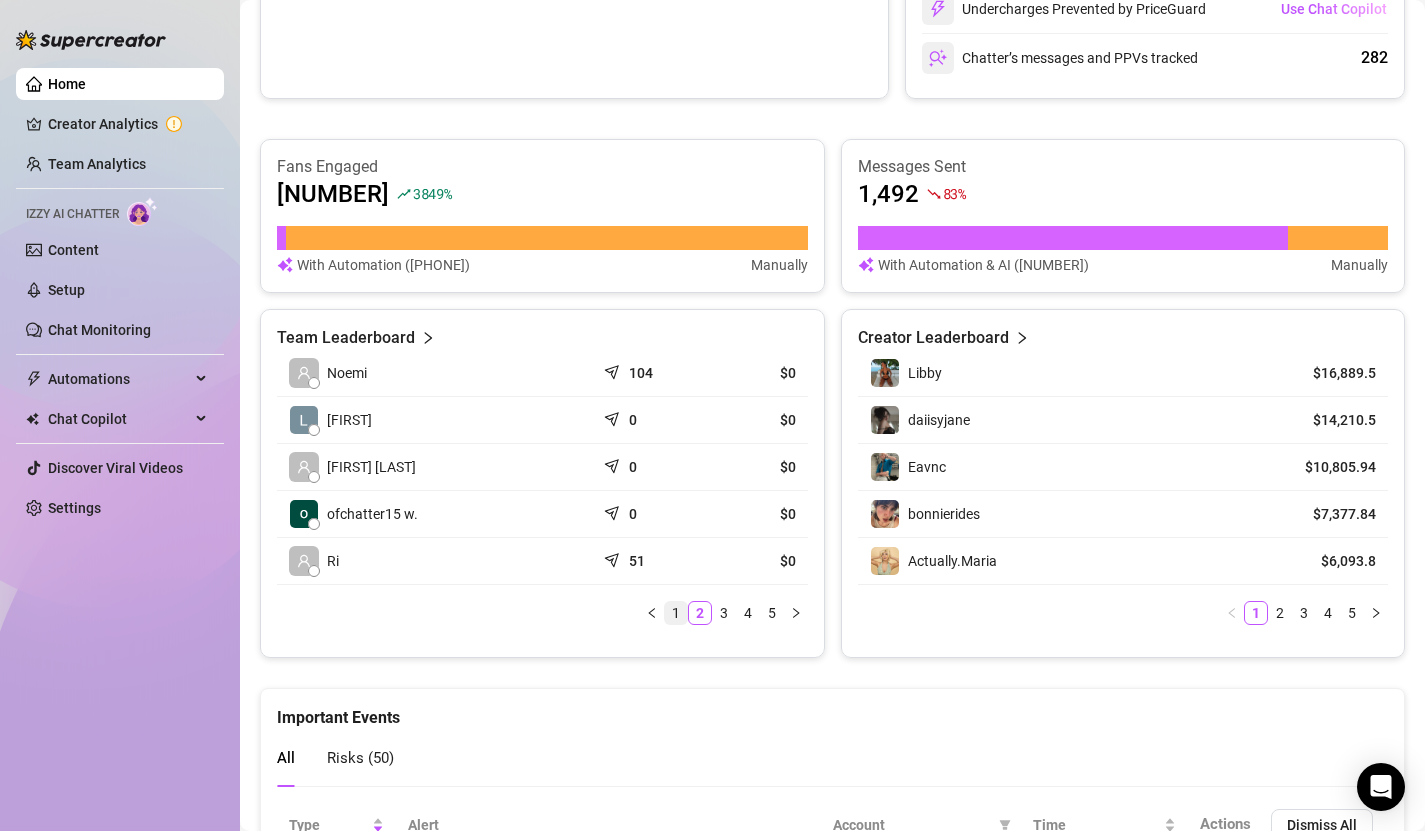 click on "1" at bounding box center [676, 613] 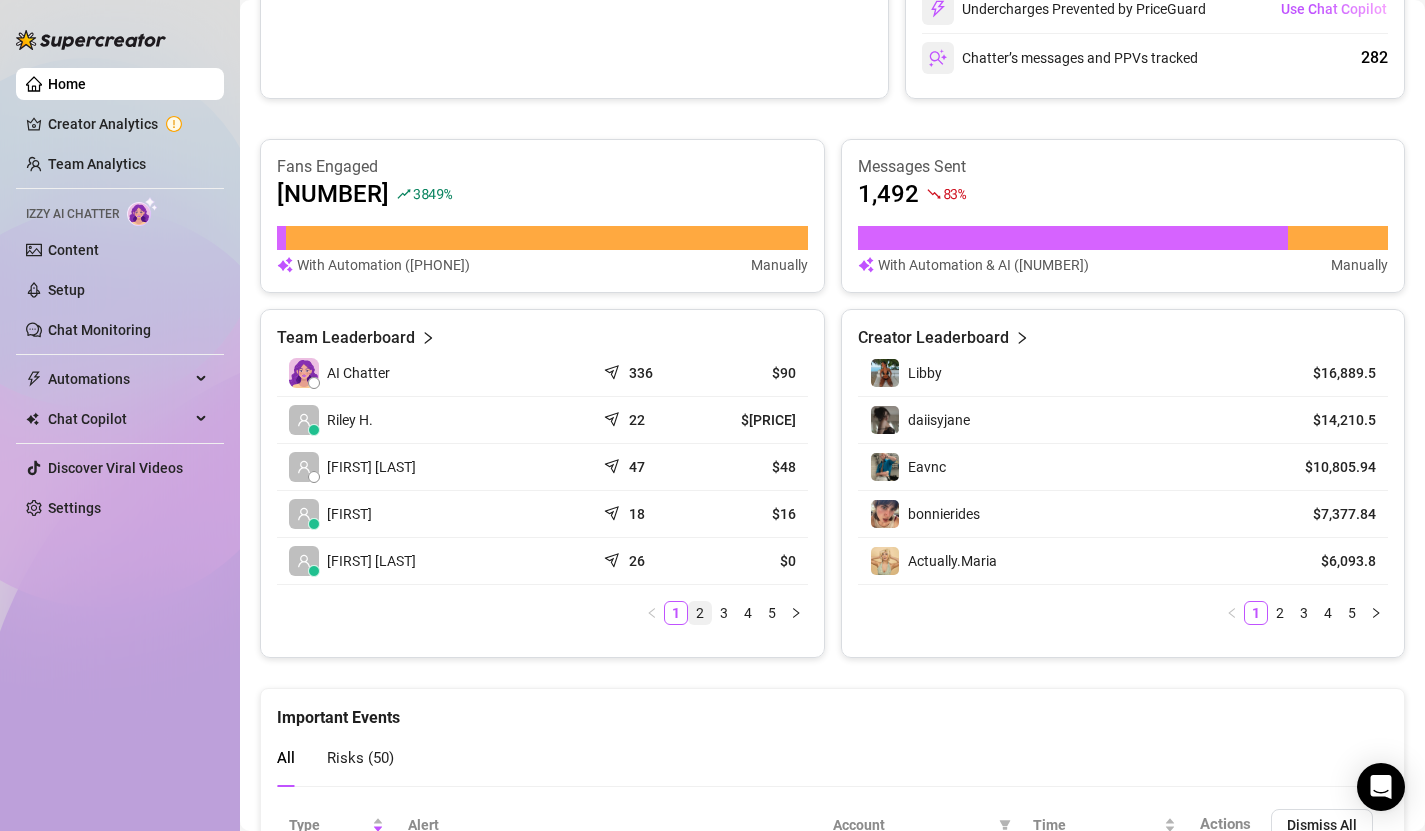 click on "2" at bounding box center [700, 613] 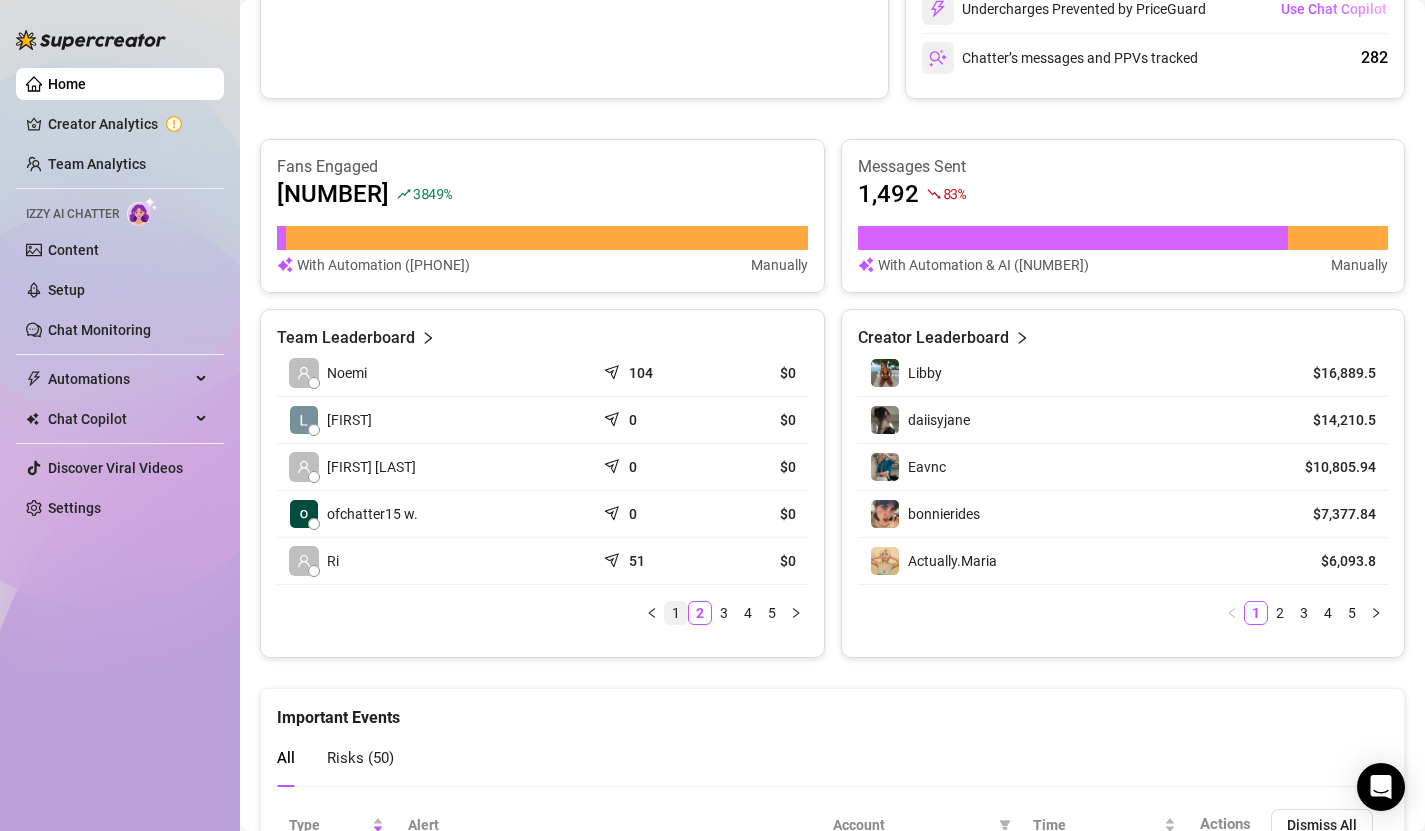 click on "1" at bounding box center (676, 613) 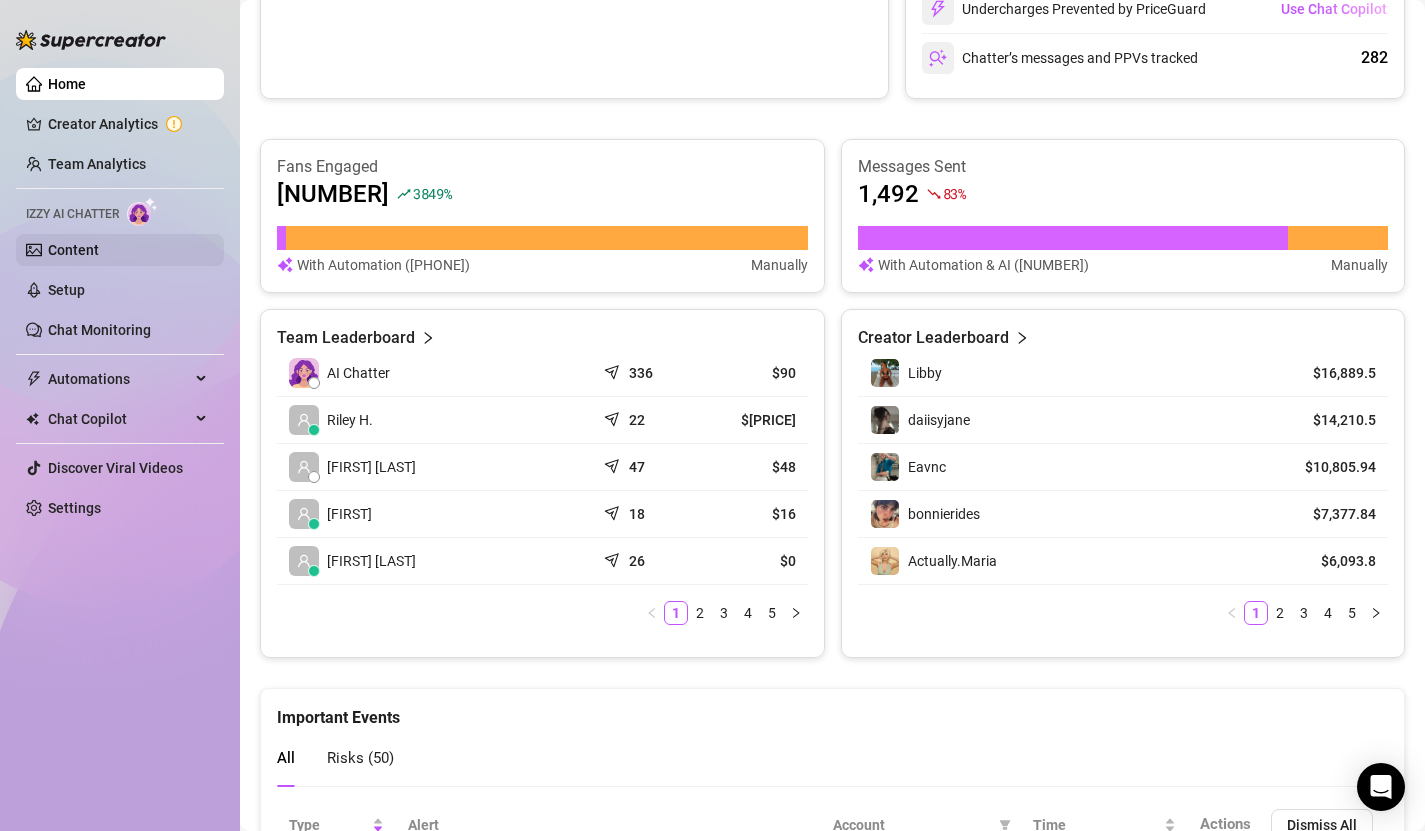 click on "Content" at bounding box center [73, 250] 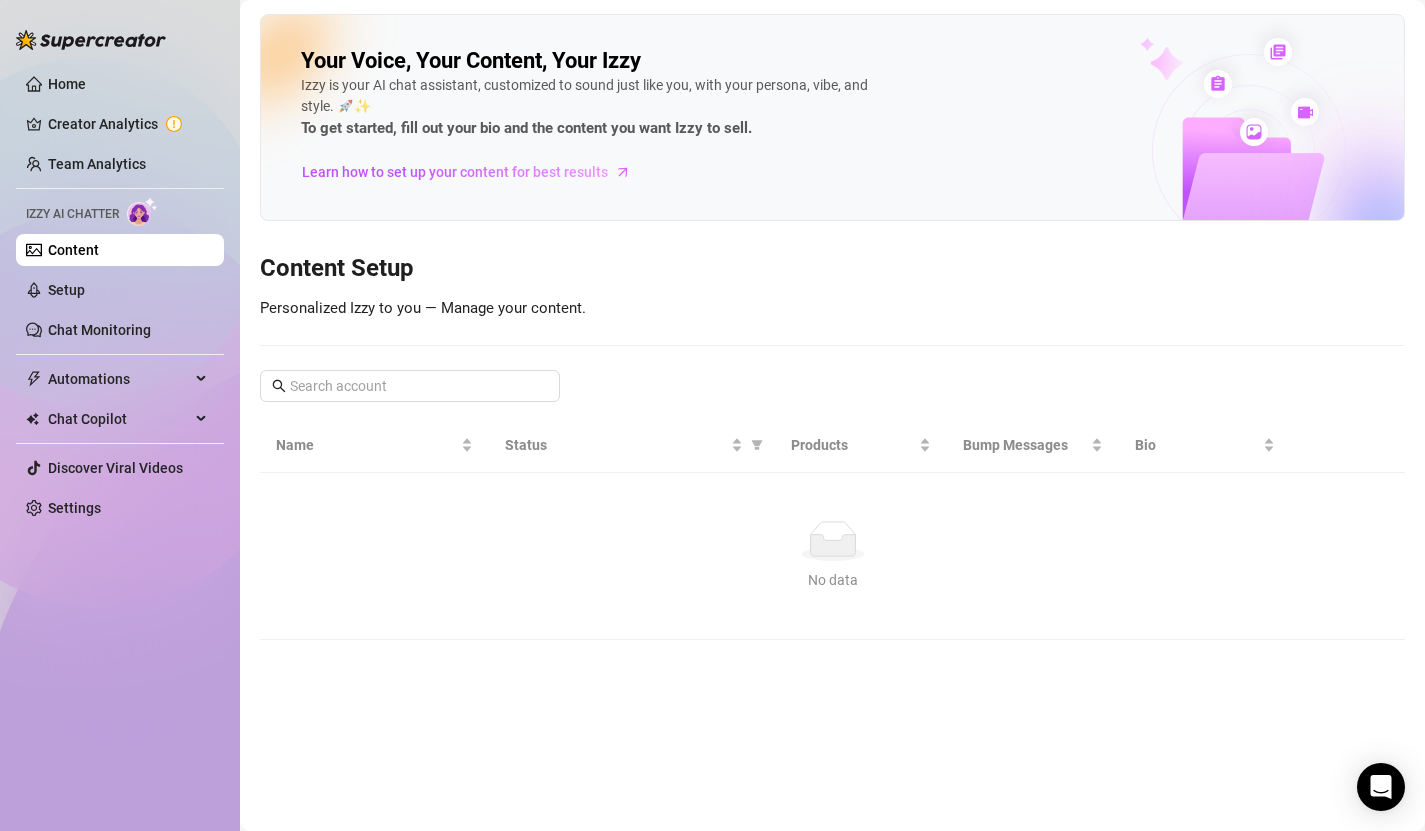 scroll, scrollTop: 0, scrollLeft: 0, axis: both 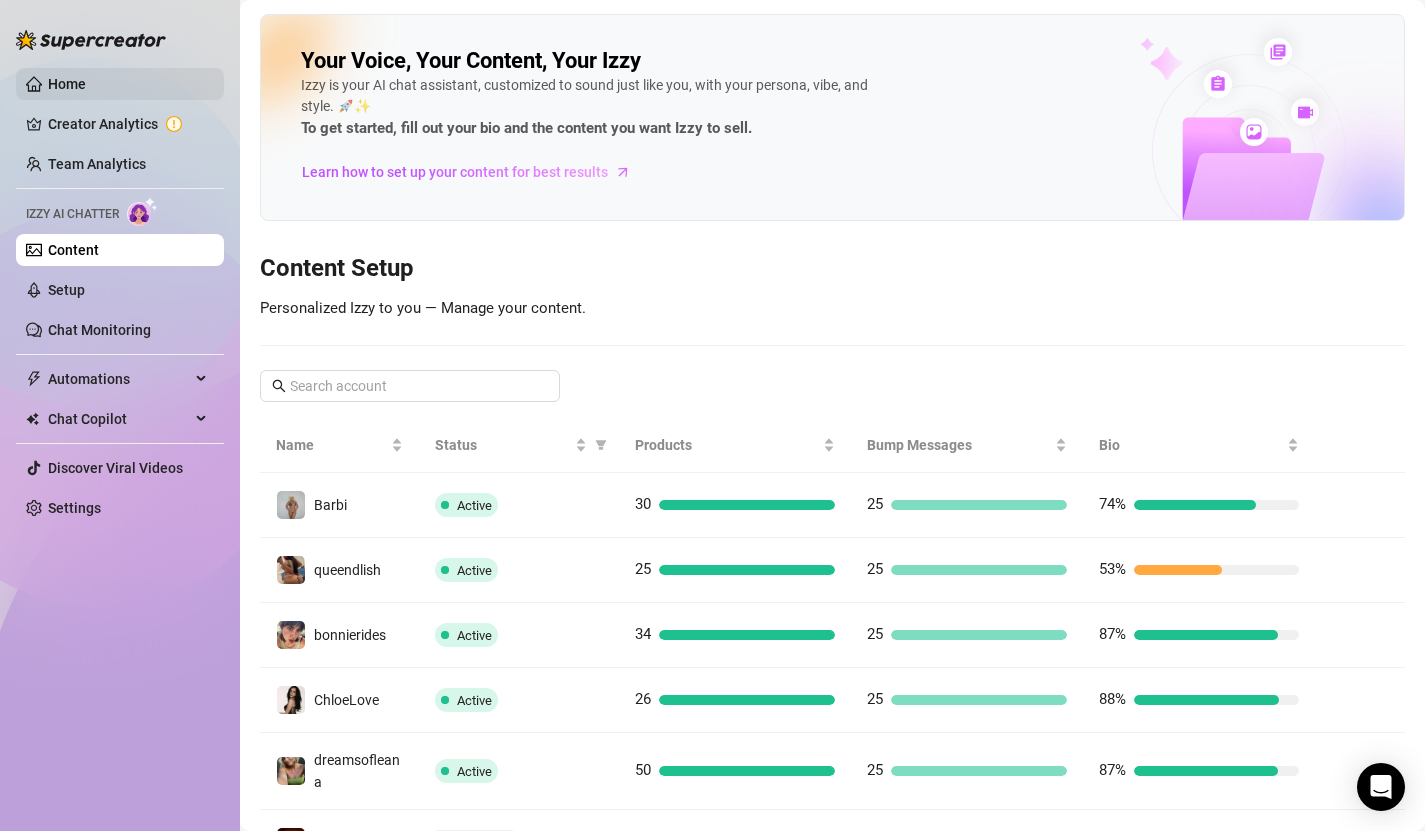 click on "Home" at bounding box center [67, 84] 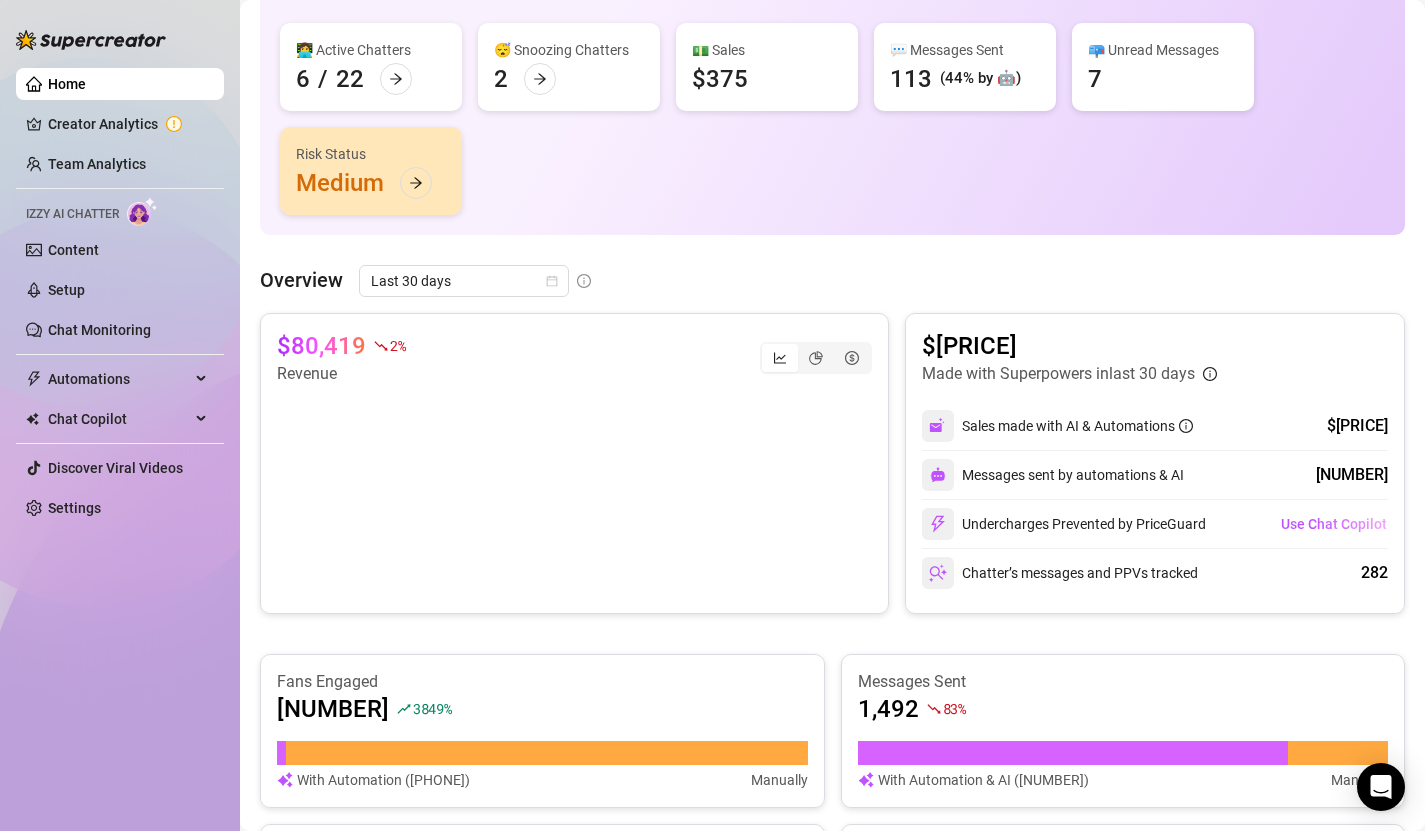 scroll, scrollTop: 219, scrollLeft: 0, axis: vertical 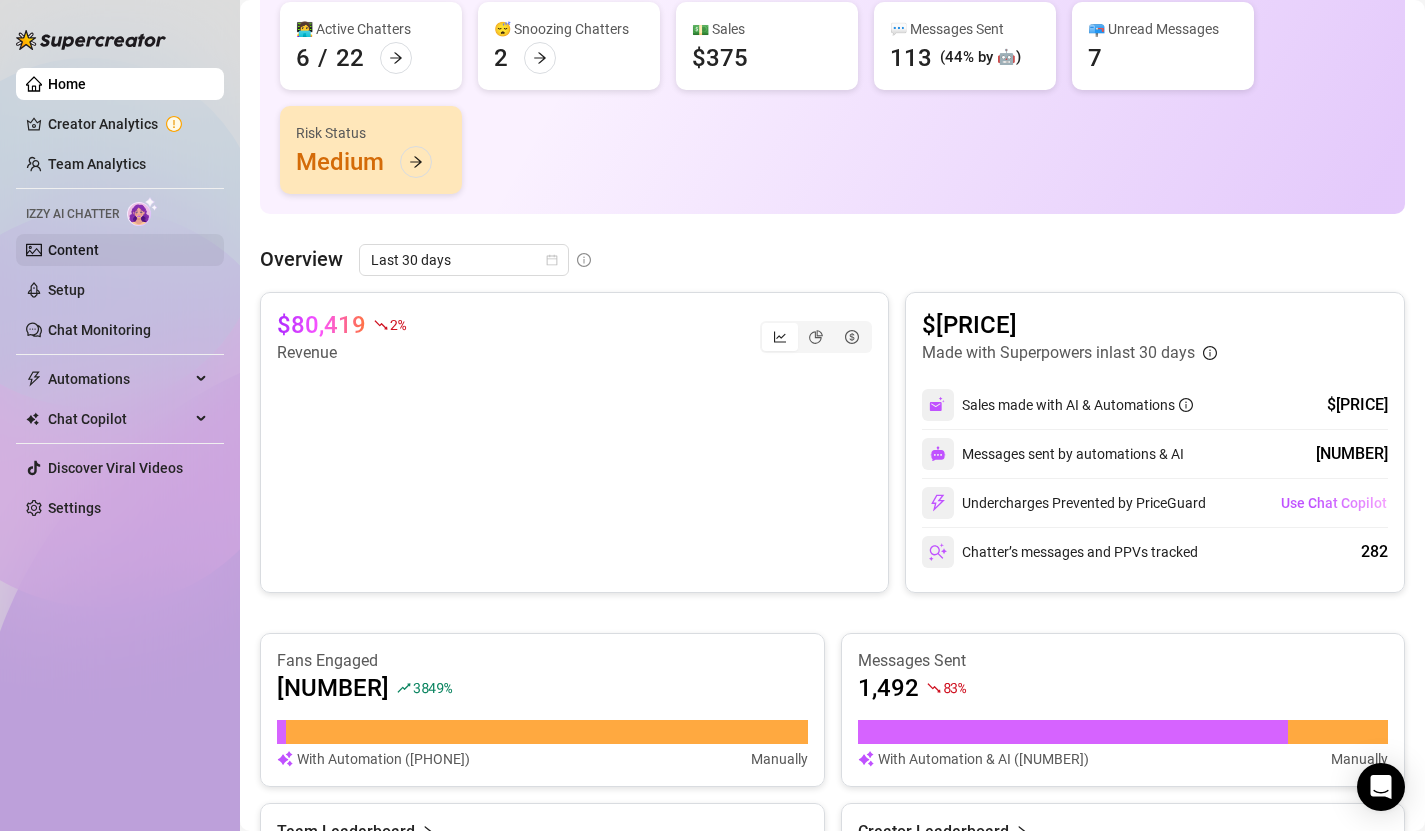 click on "Content" at bounding box center [73, 250] 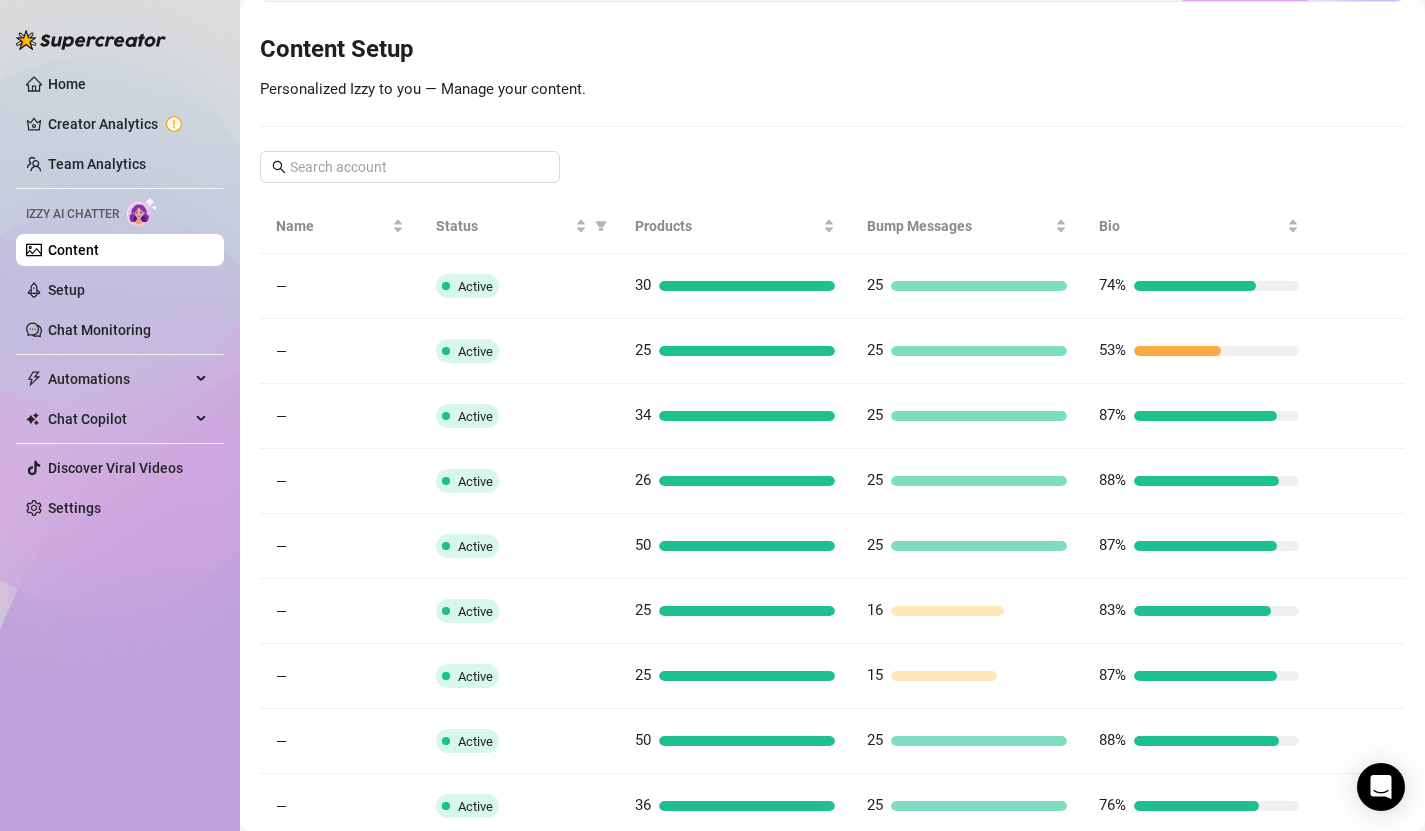 scroll, scrollTop: 0, scrollLeft: 0, axis: both 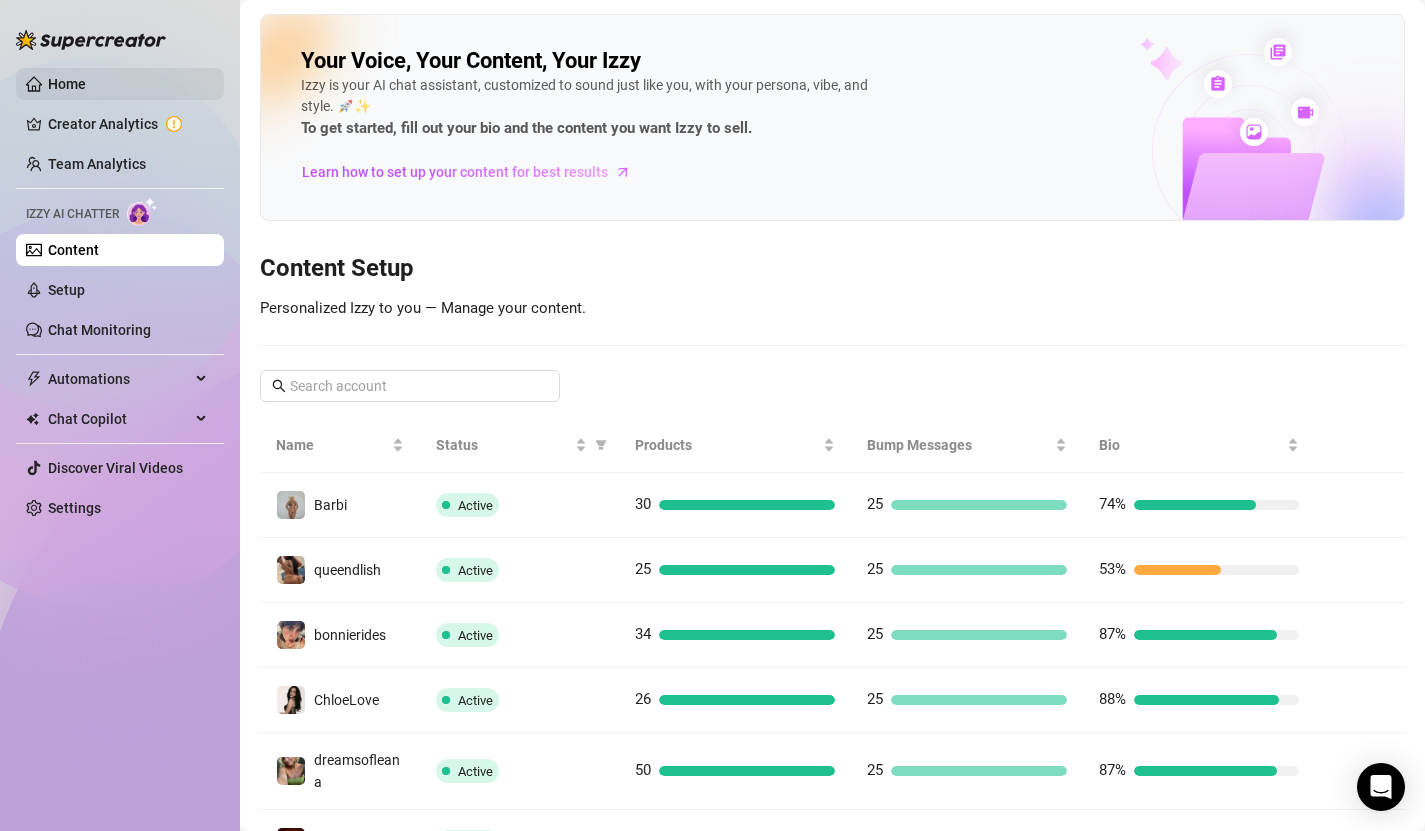 click on "Home" at bounding box center [67, 84] 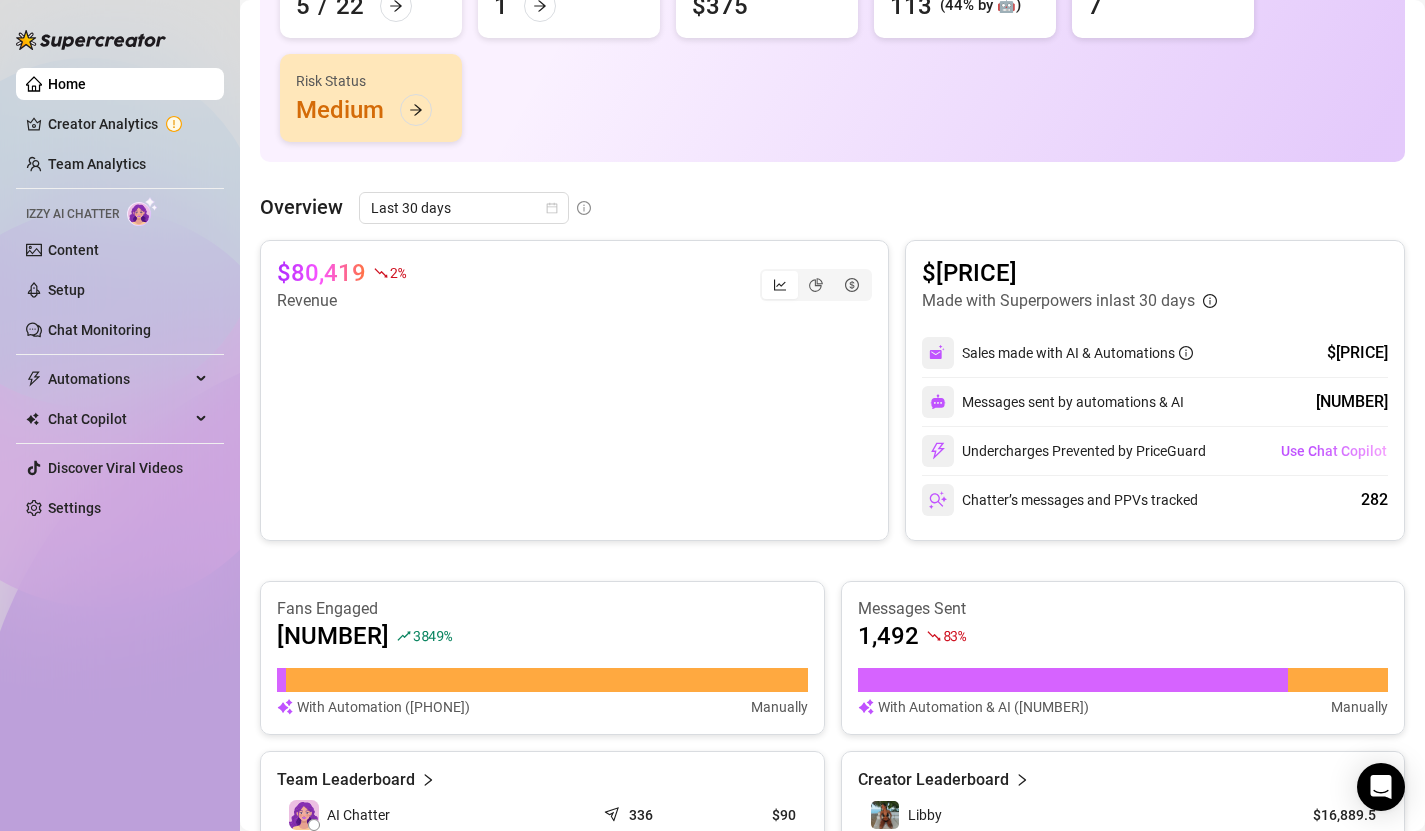 scroll, scrollTop: 743, scrollLeft: 0, axis: vertical 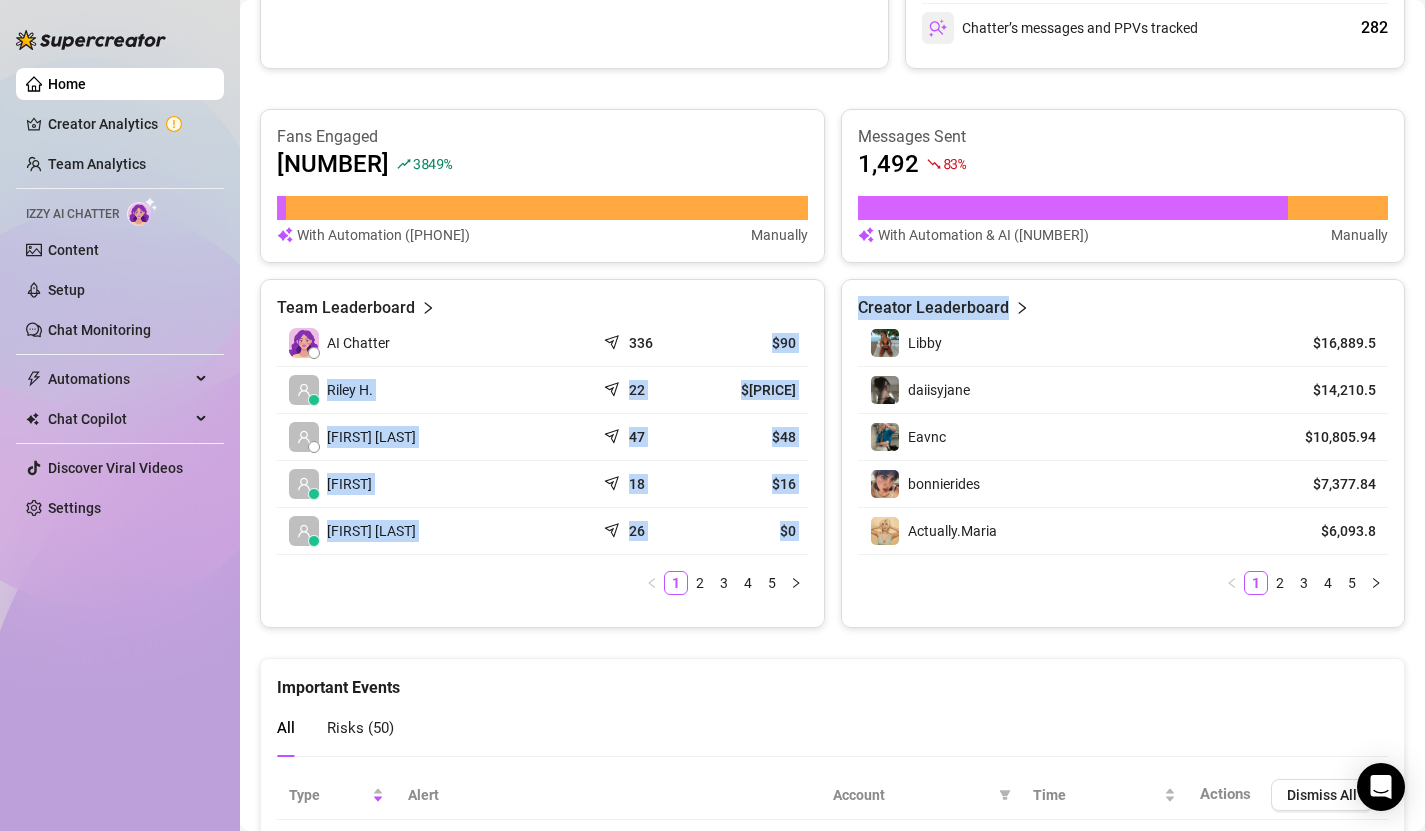 drag, startPoint x: 766, startPoint y: 338, endPoint x: 833, endPoint y: 342, distance: 67.11929 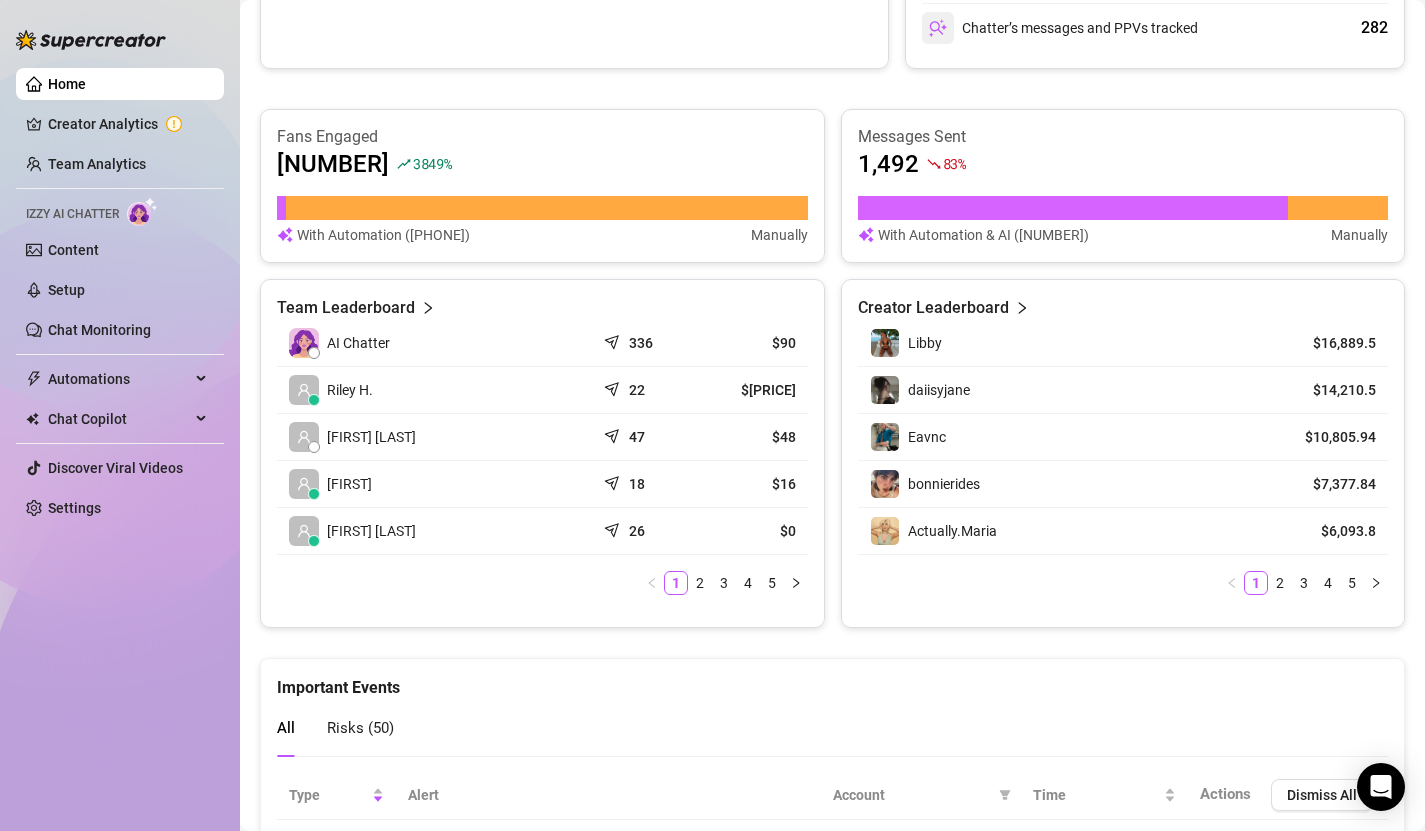 click on "$90" at bounding box center [754, 343] 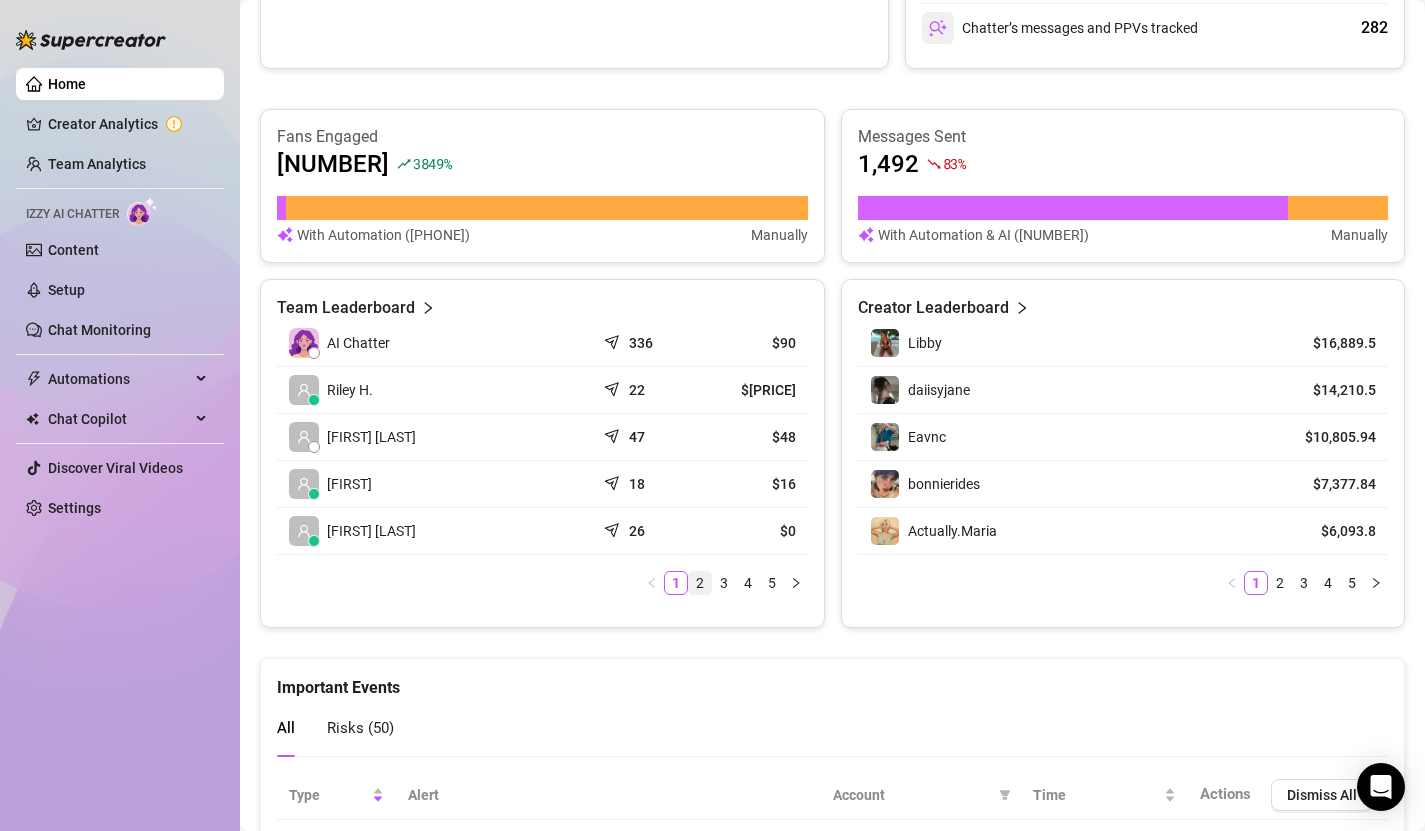 click on "2" at bounding box center [700, 583] 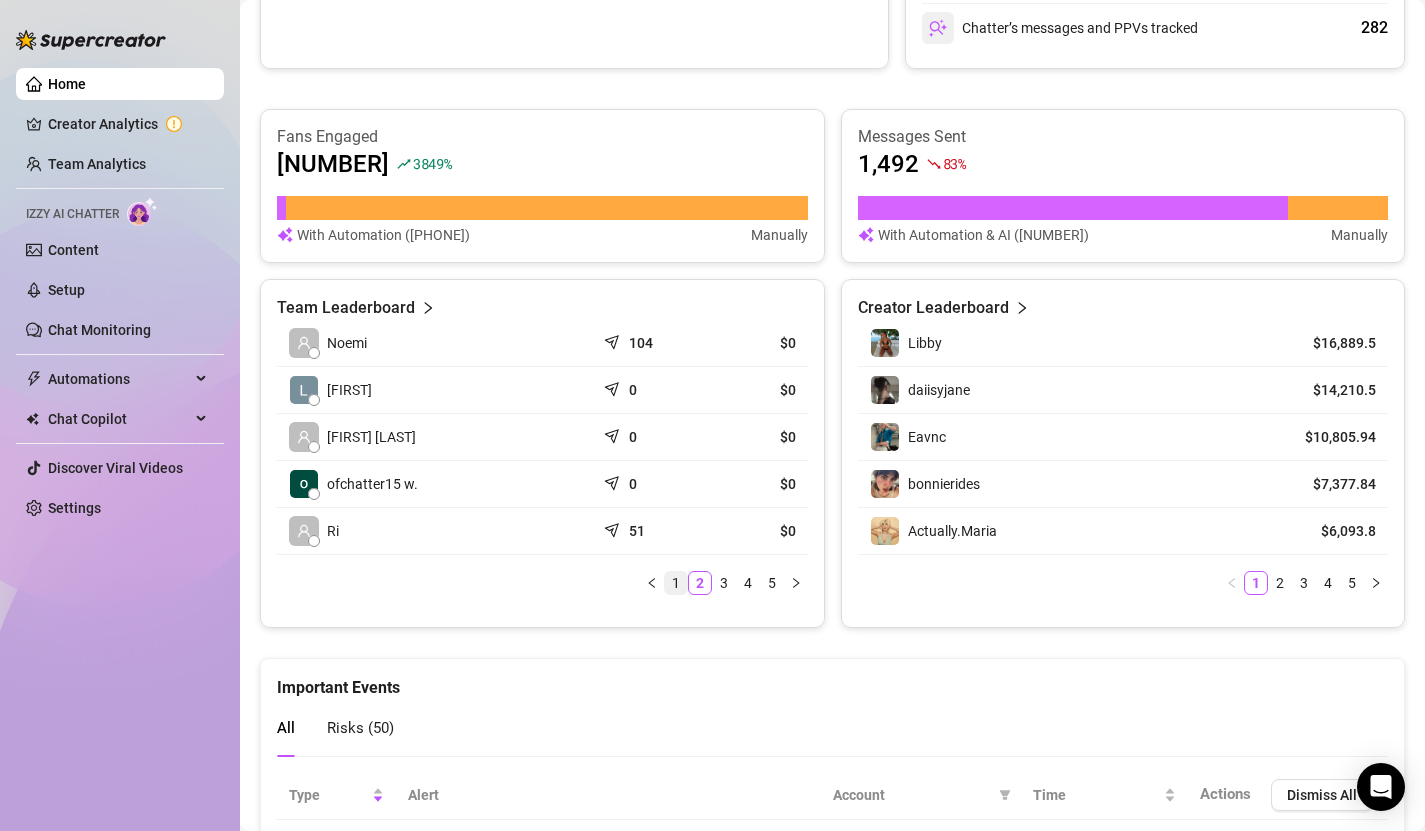 click on "1" at bounding box center [676, 583] 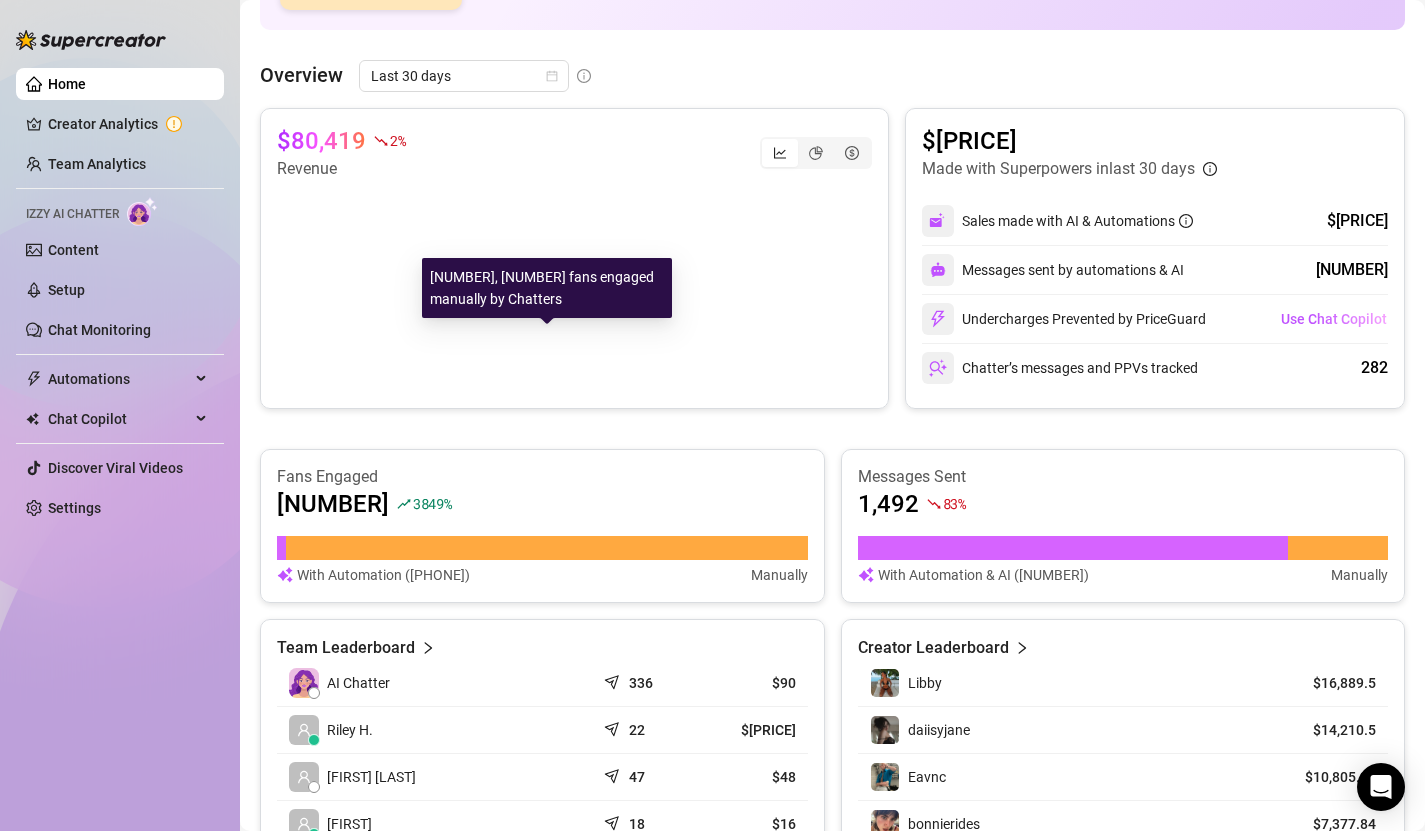 scroll, scrollTop: 58, scrollLeft: 0, axis: vertical 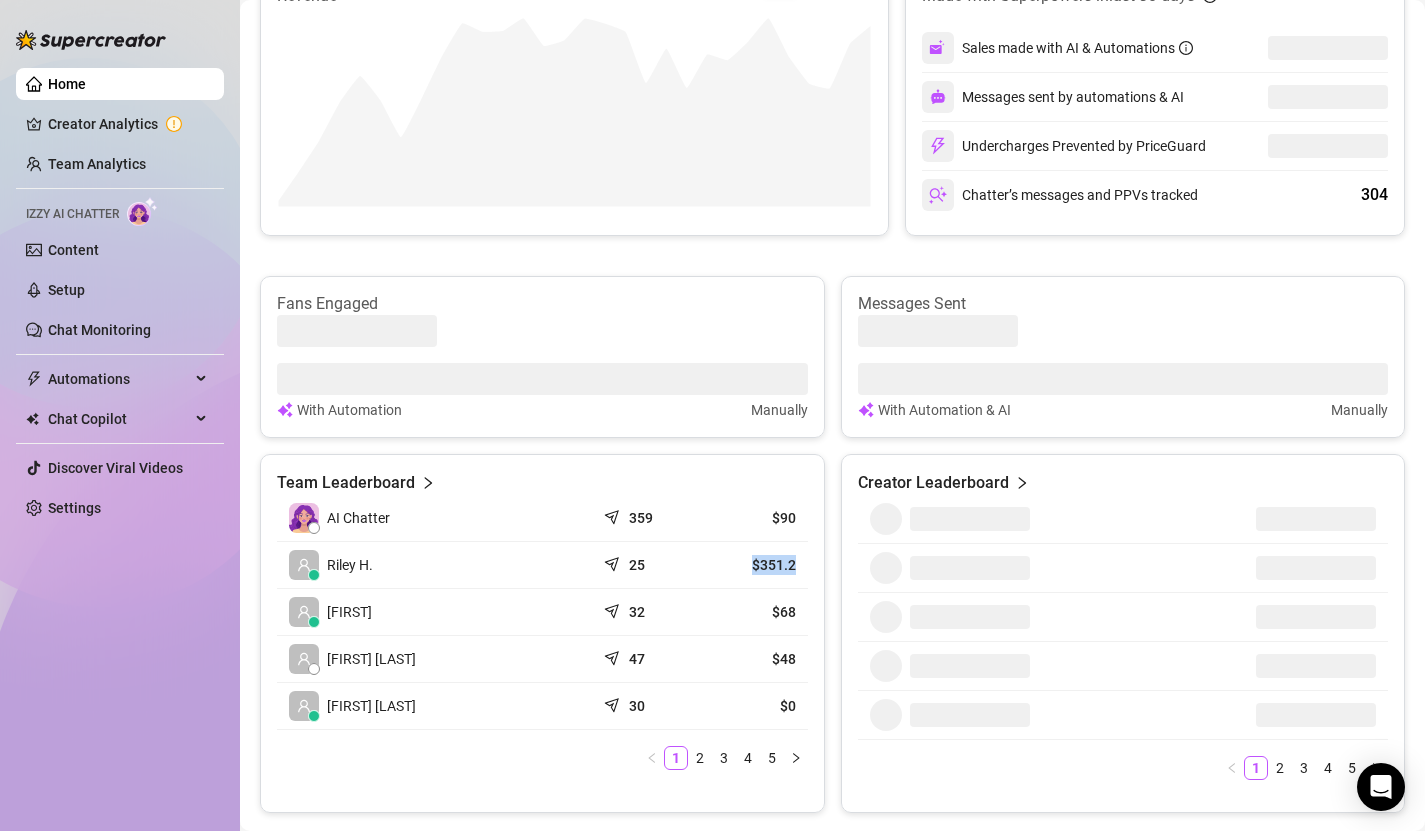 drag, startPoint x: 751, startPoint y: 564, endPoint x: 806, endPoint y: 564, distance: 55 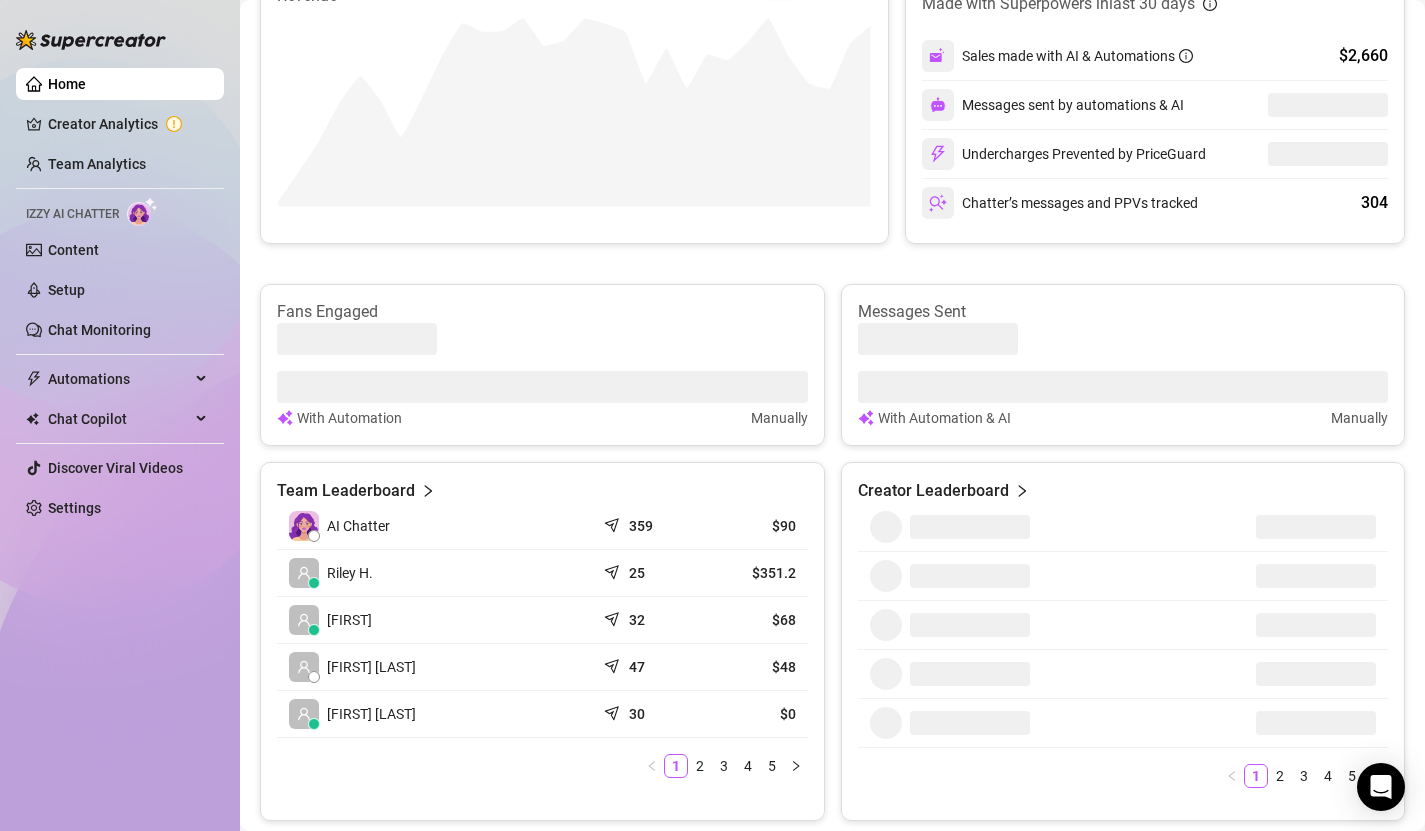 click on "25" at bounding box center [648, 573] 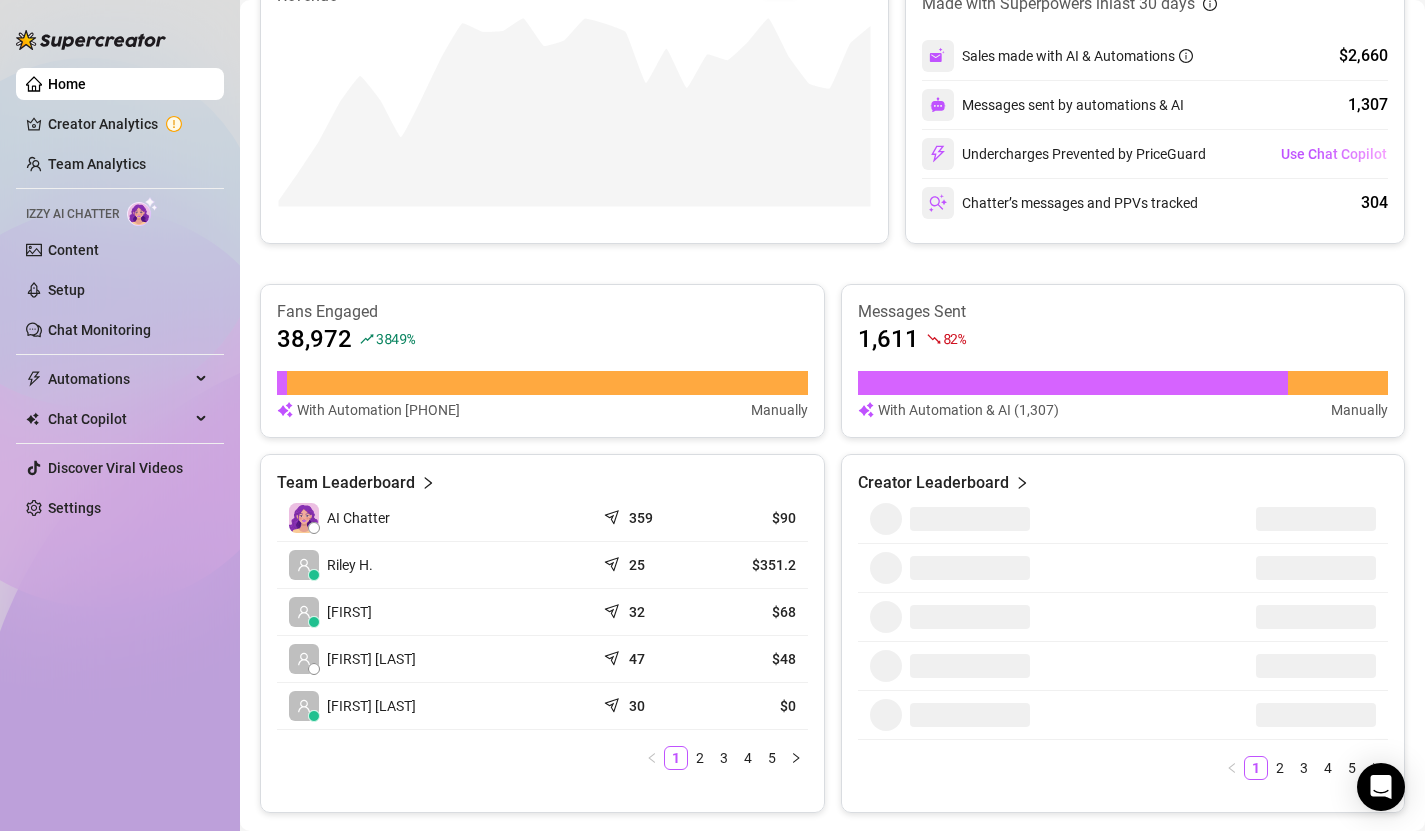 scroll, scrollTop: 576, scrollLeft: 0, axis: vertical 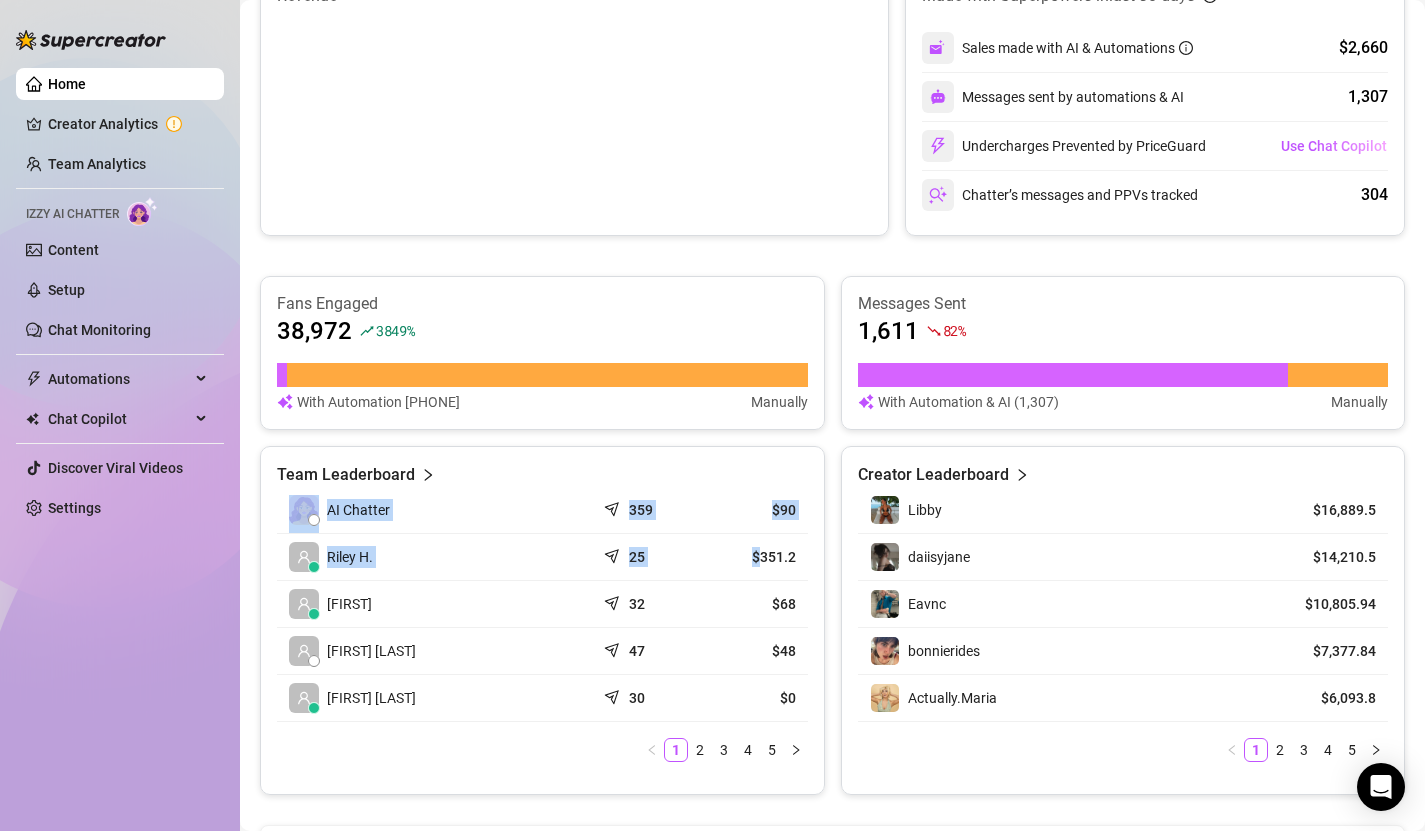 drag, startPoint x: 759, startPoint y: 554, endPoint x: 820, endPoint y: 554, distance: 61 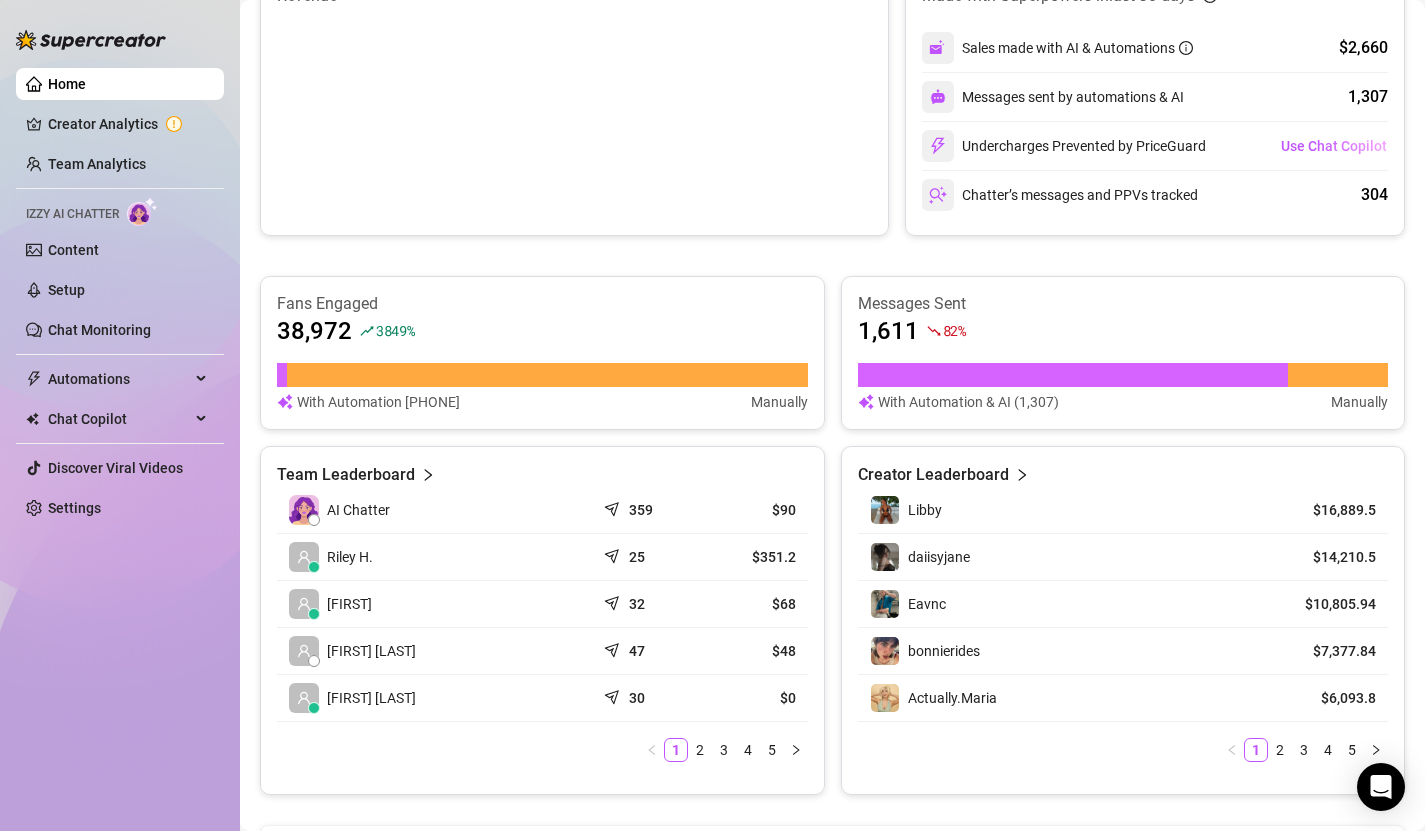 click on "$351.2" at bounding box center (754, 557) 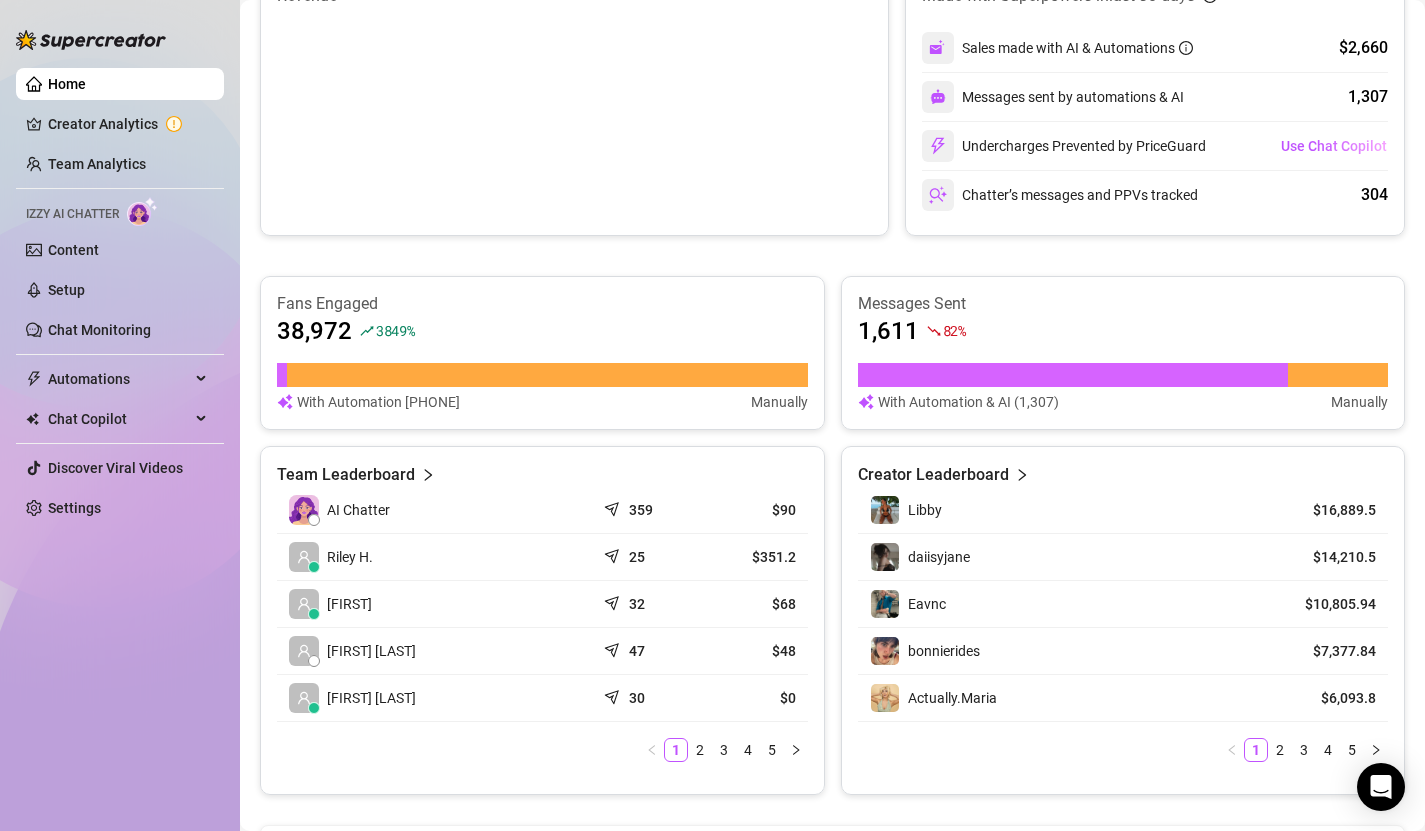 click 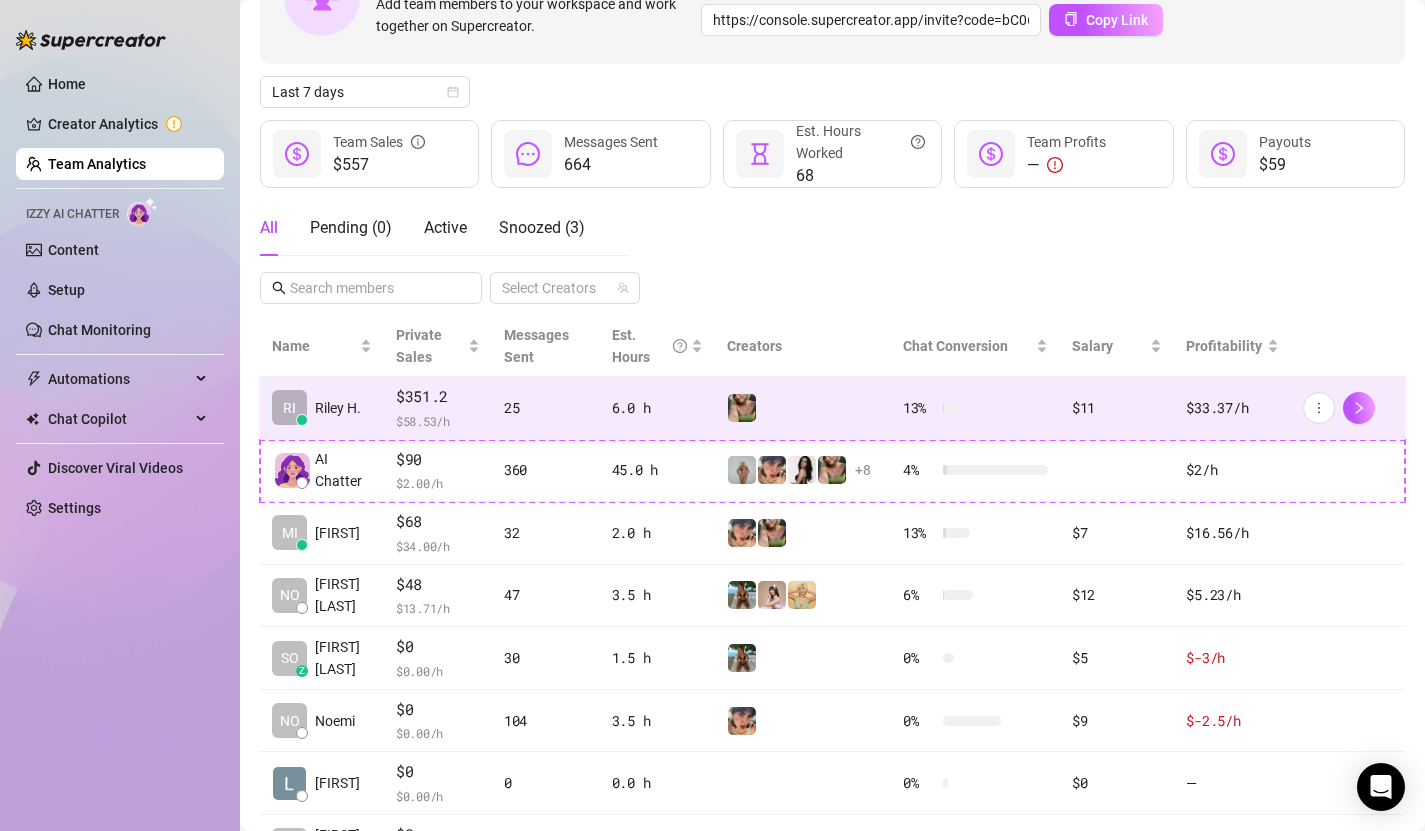 scroll, scrollTop: 157, scrollLeft: 0, axis: vertical 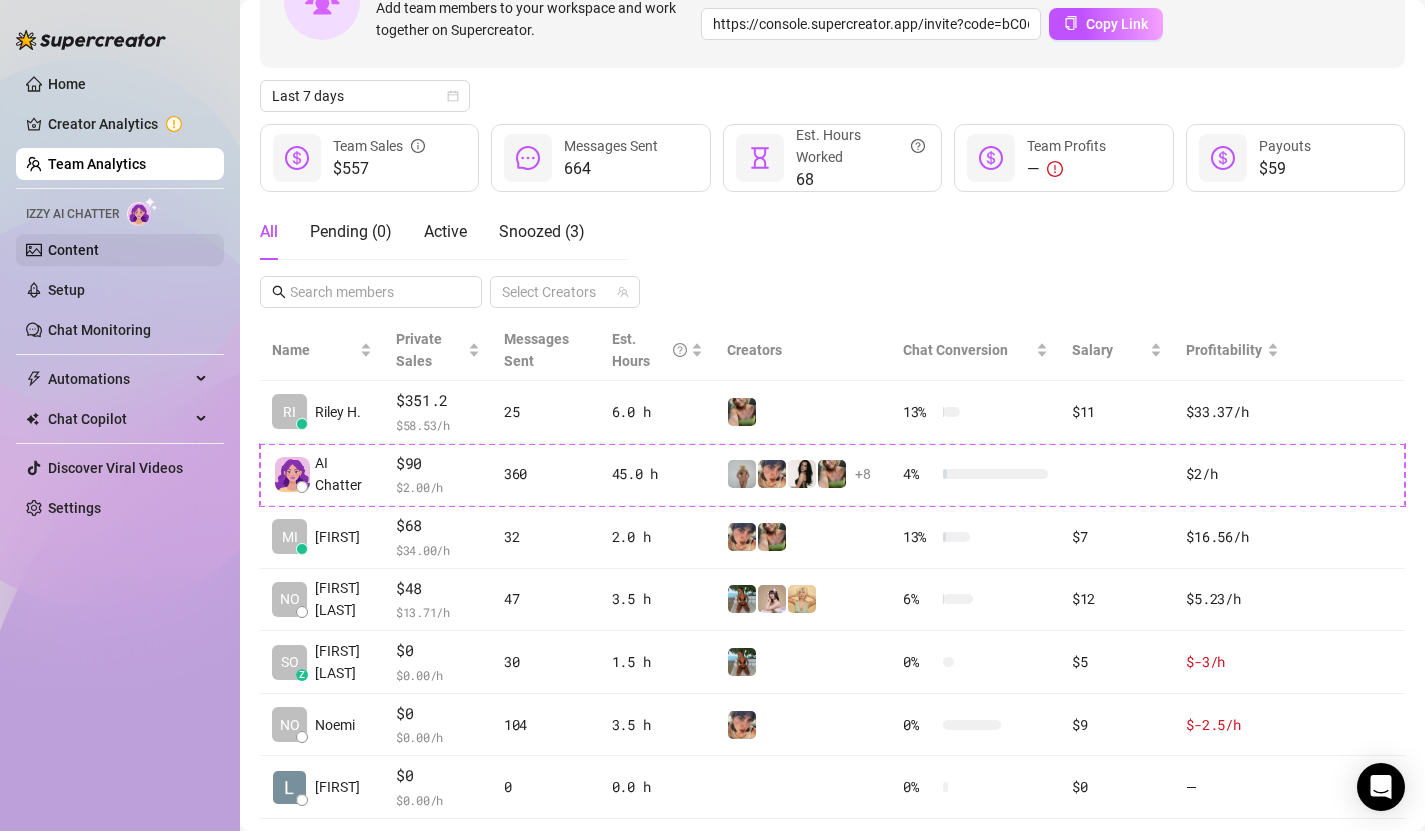 click on "Content" at bounding box center (73, 250) 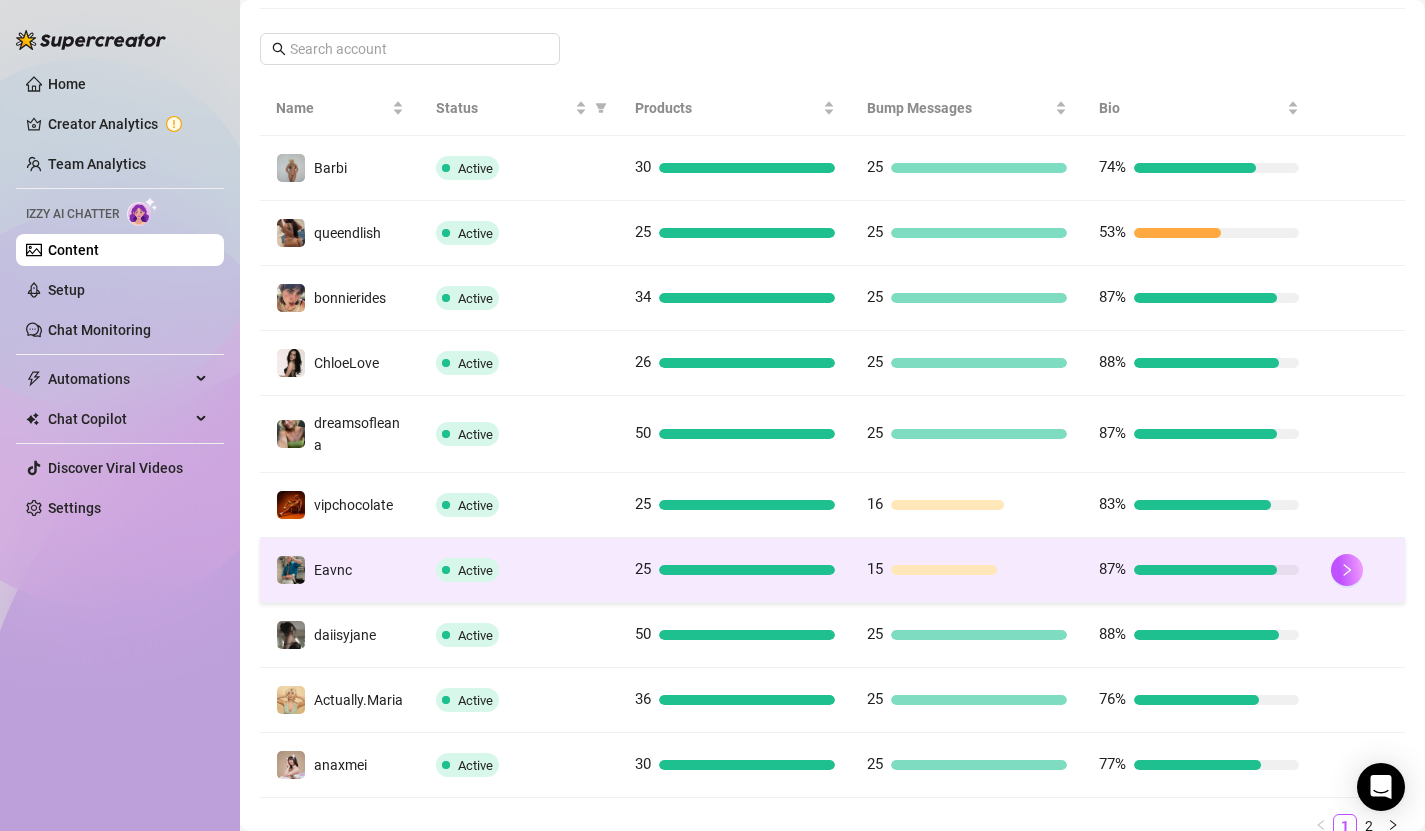 scroll, scrollTop: 420, scrollLeft: 0, axis: vertical 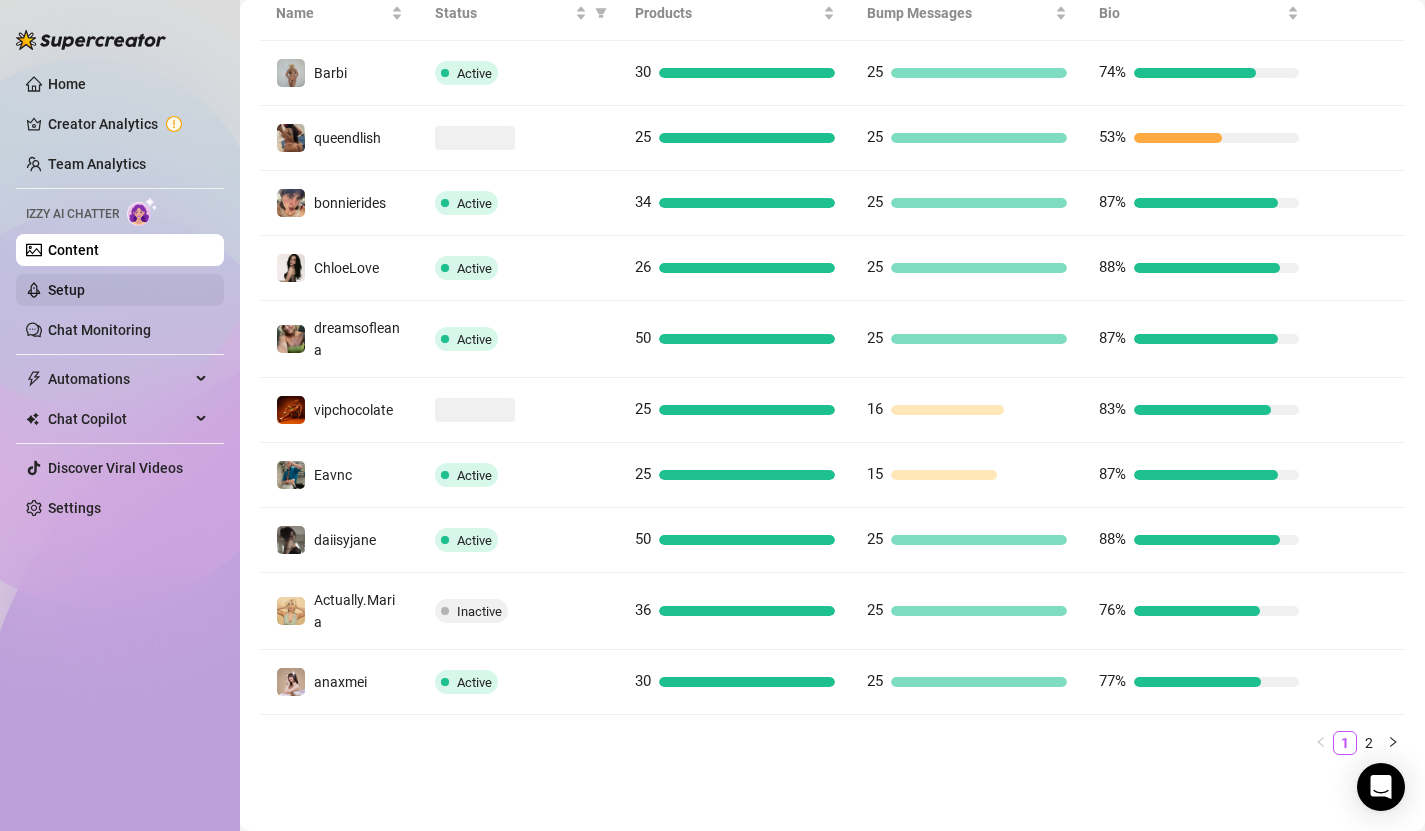 click on "Setup" at bounding box center (66, 290) 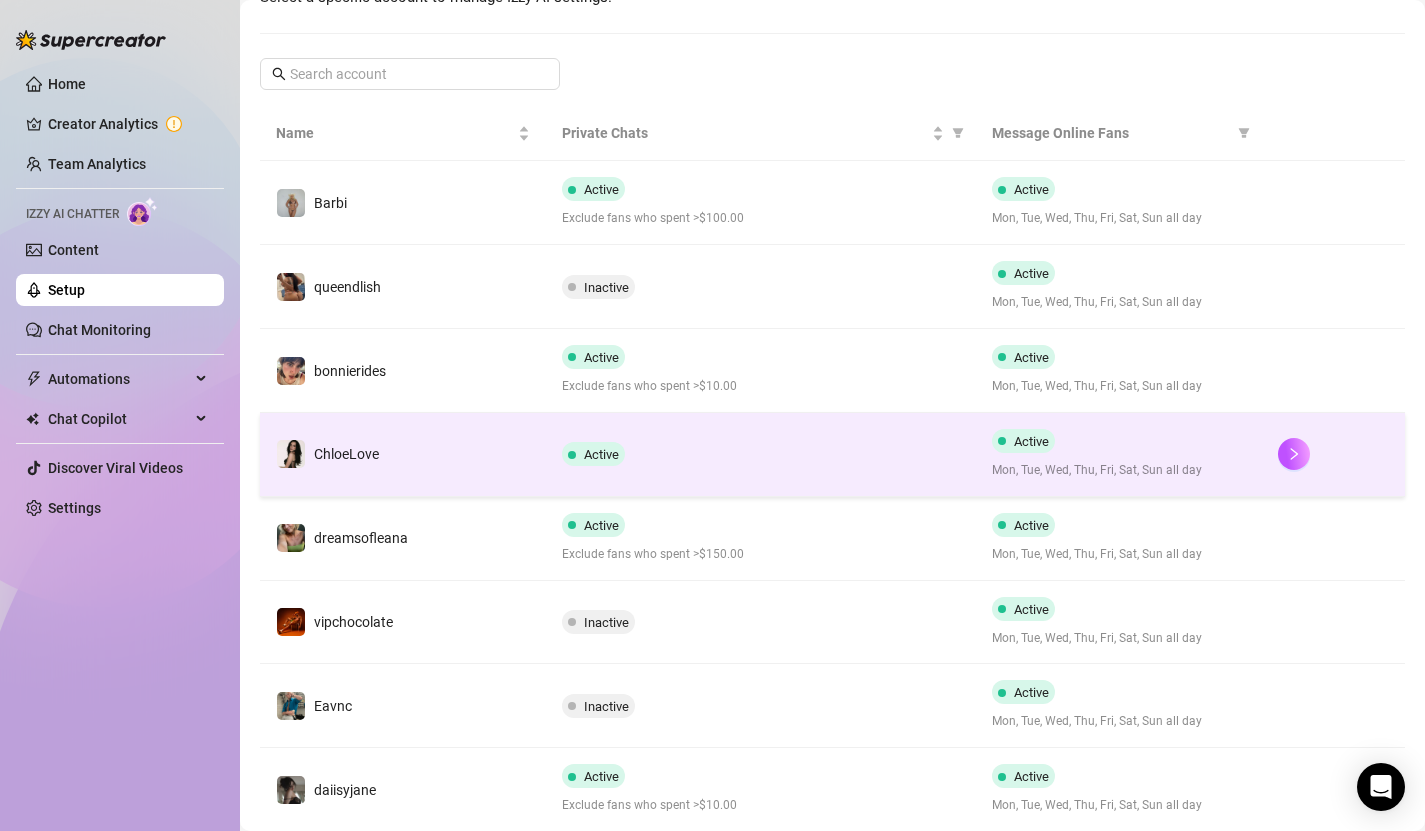 scroll, scrollTop: 0, scrollLeft: 0, axis: both 